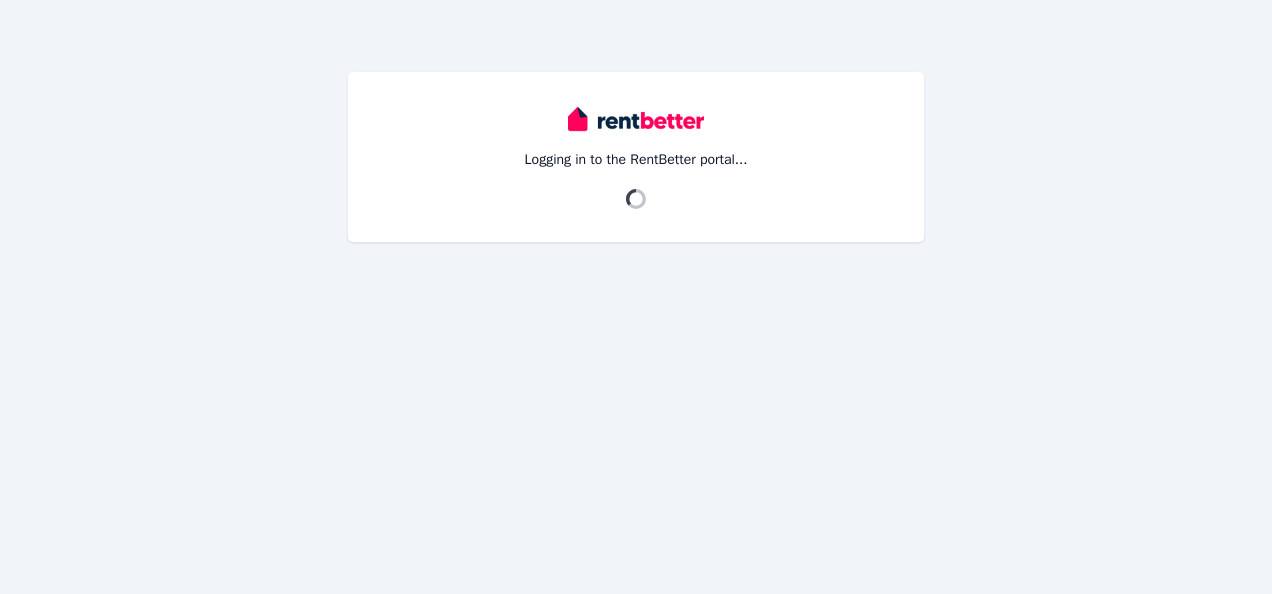 scroll, scrollTop: 0, scrollLeft: 0, axis: both 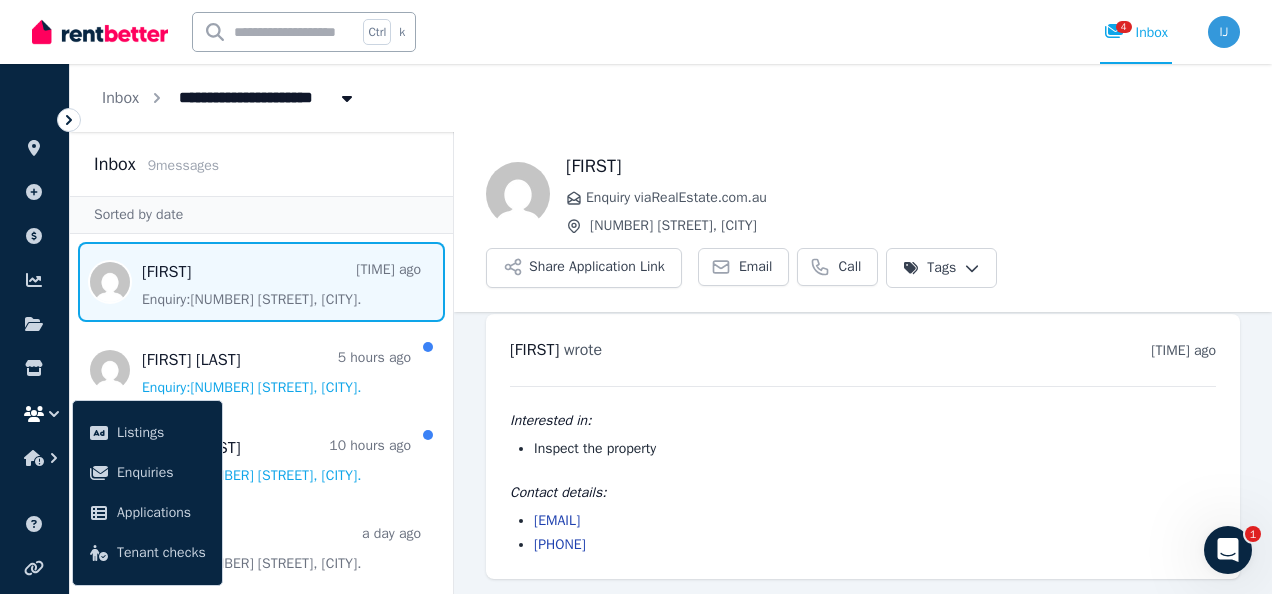 click on "josephmvadakkel@gmail.com" at bounding box center [875, 521] 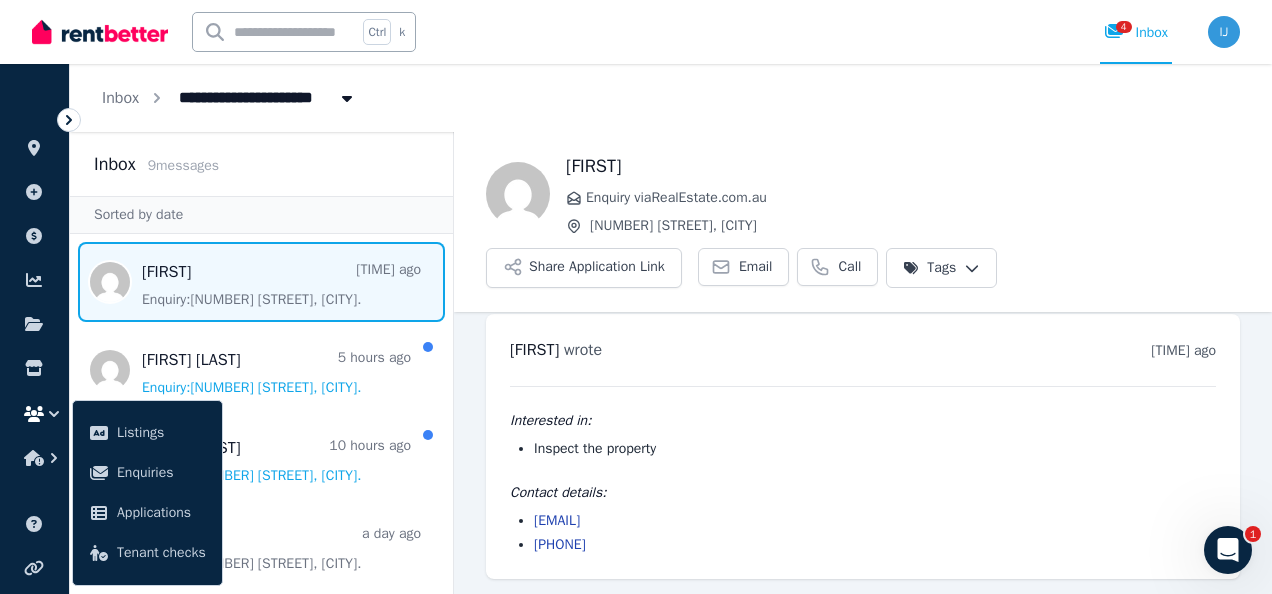 drag, startPoint x: 727, startPoint y: 522, endPoint x: 535, endPoint y: 524, distance: 192.01042 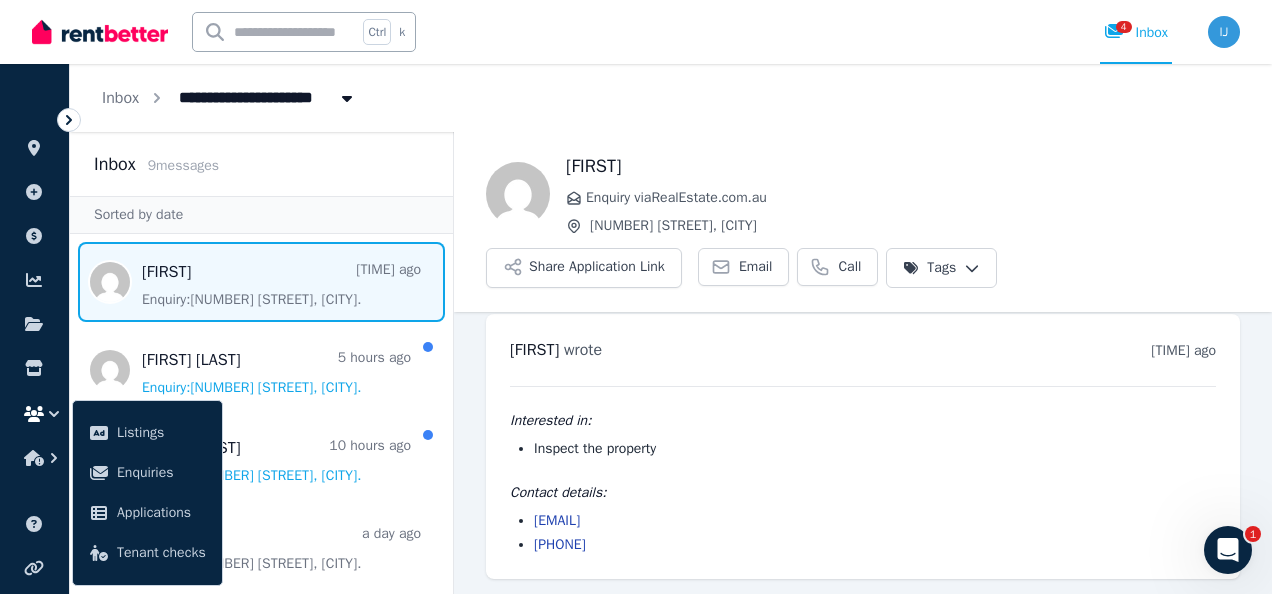 click on "[EMAIL]" at bounding box center (875, 521) 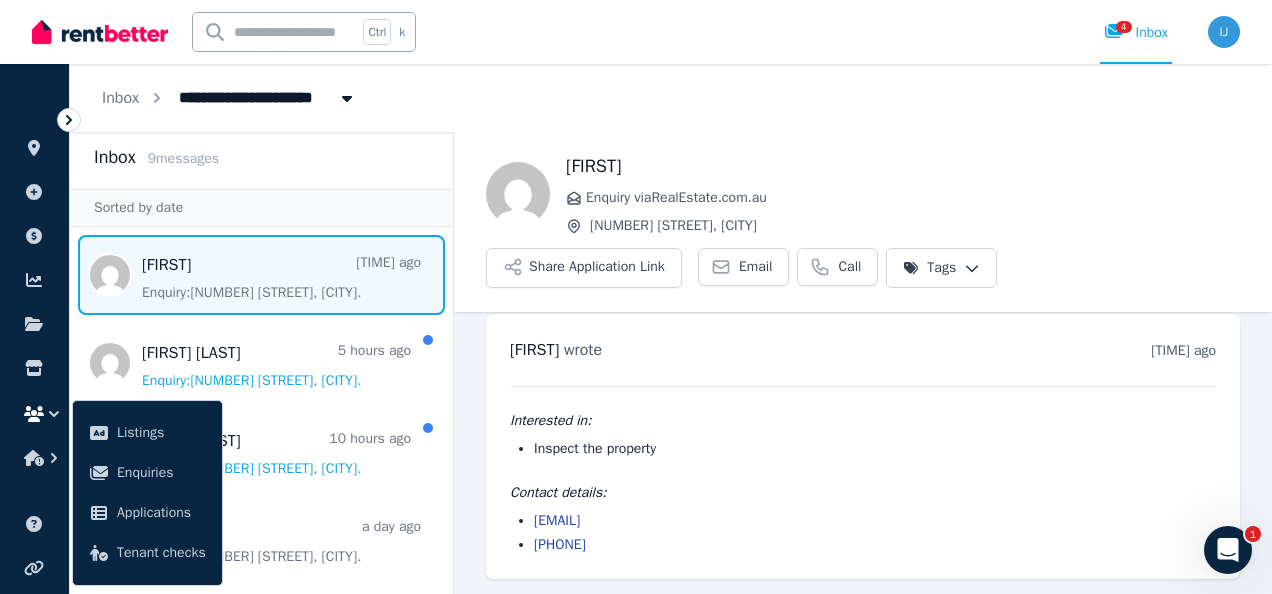 scroll, scrollTop: 11, scrollLeft: 0, axis: vertical 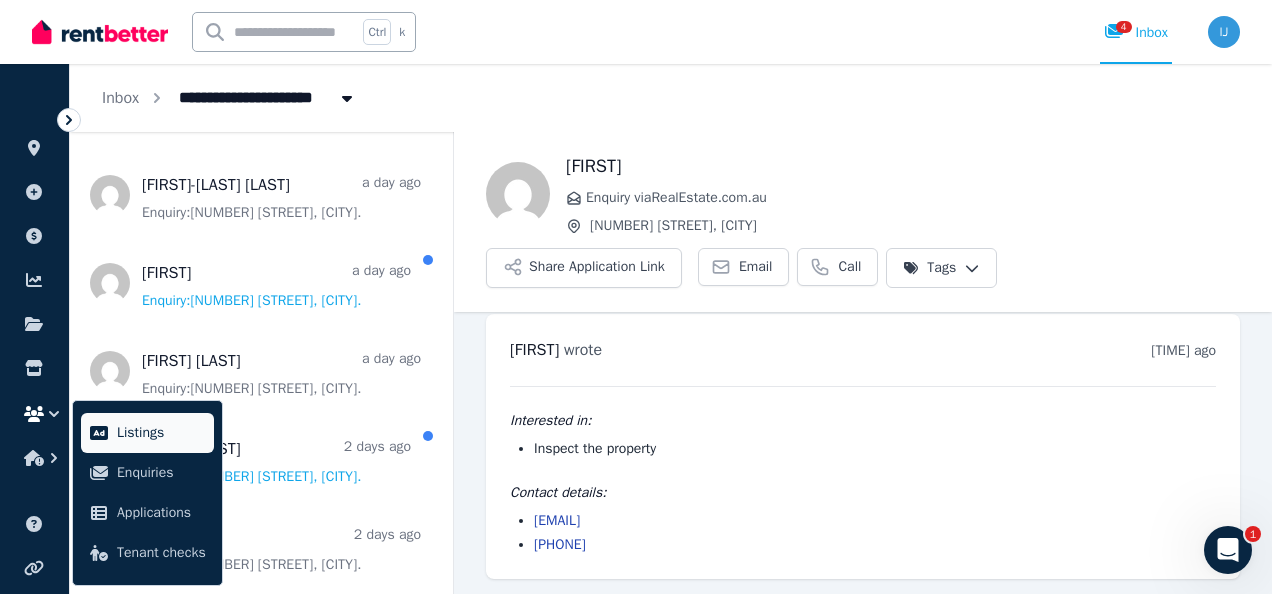 click on "Listings" at bounding box center [147, 433] 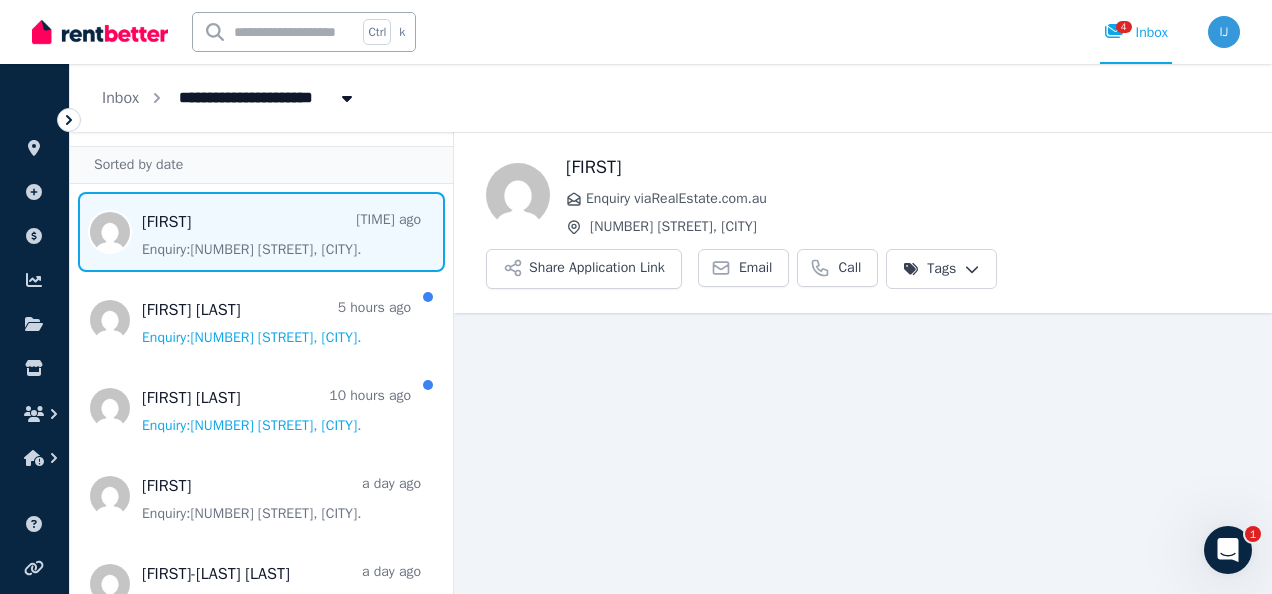 scroll, scrollTop: 58, scrollLeft: 0, axis: vertical 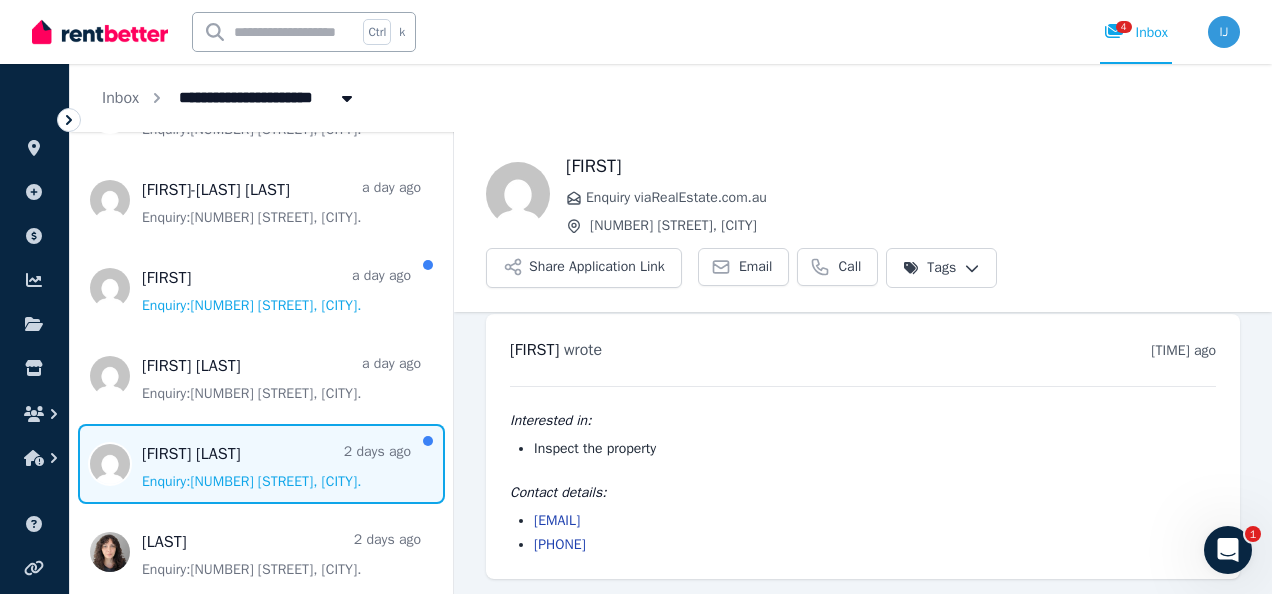 click at bounding box center [261, 464] 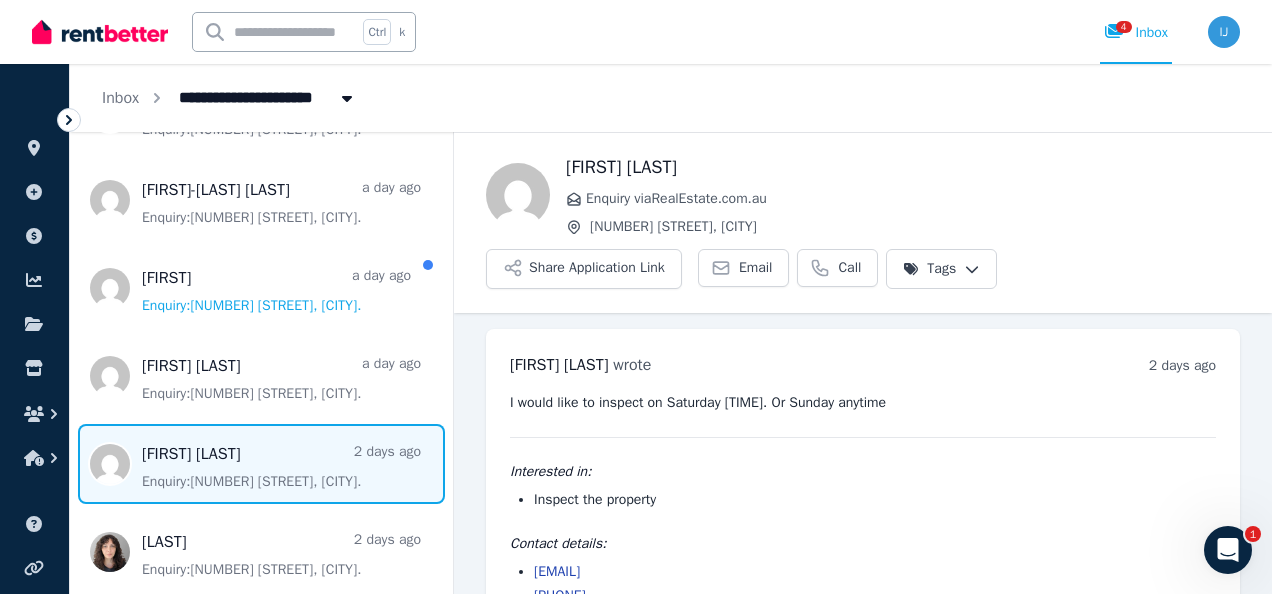 scroll, scrollTop: 51, scrollLeft: 0, axis: vertical 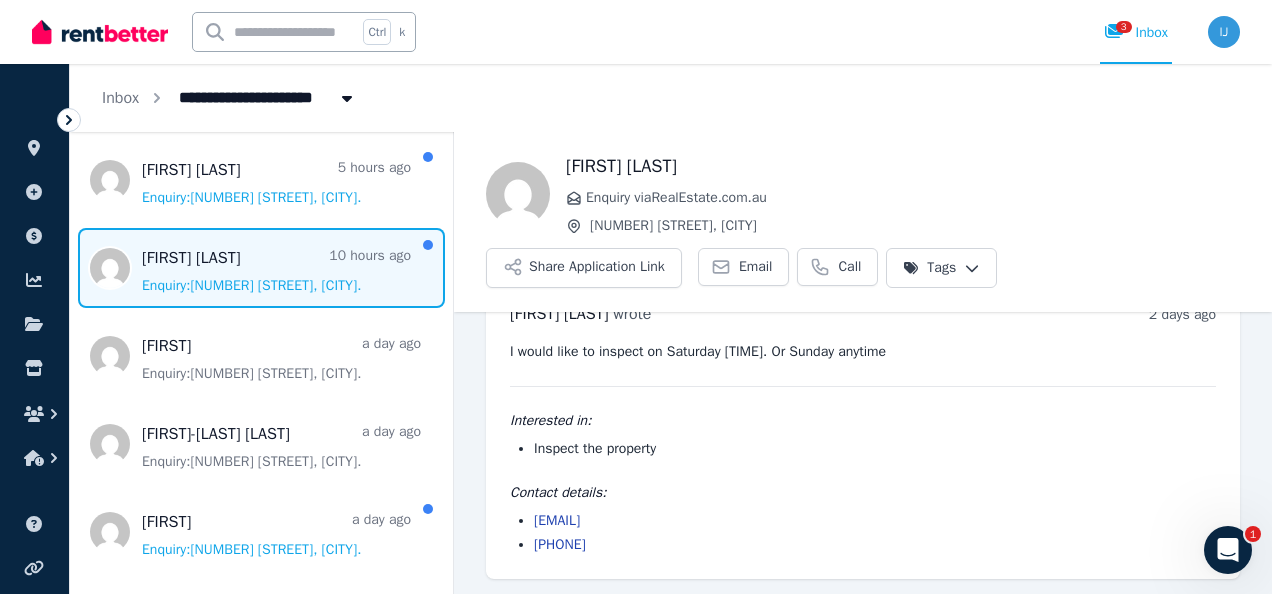 click at bounding box center (261, 268) 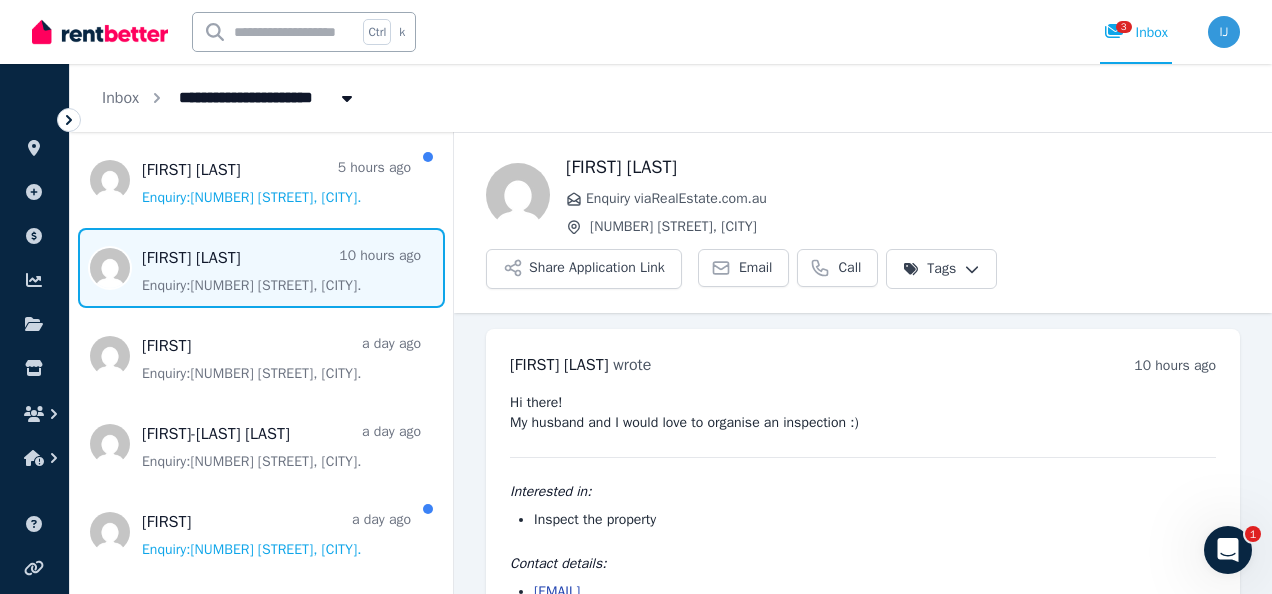 scroll, scrollTop: 71, scrollLeft: 0, axis: vertical 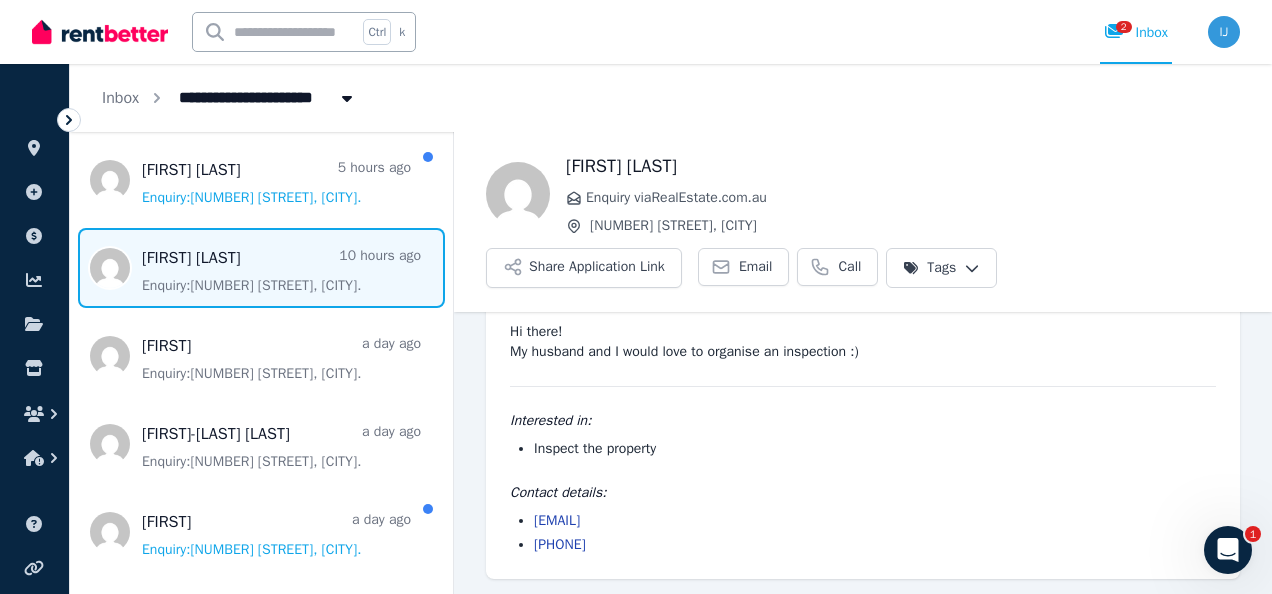 click on "[EMAIL]" at bounding box center (875, 521) 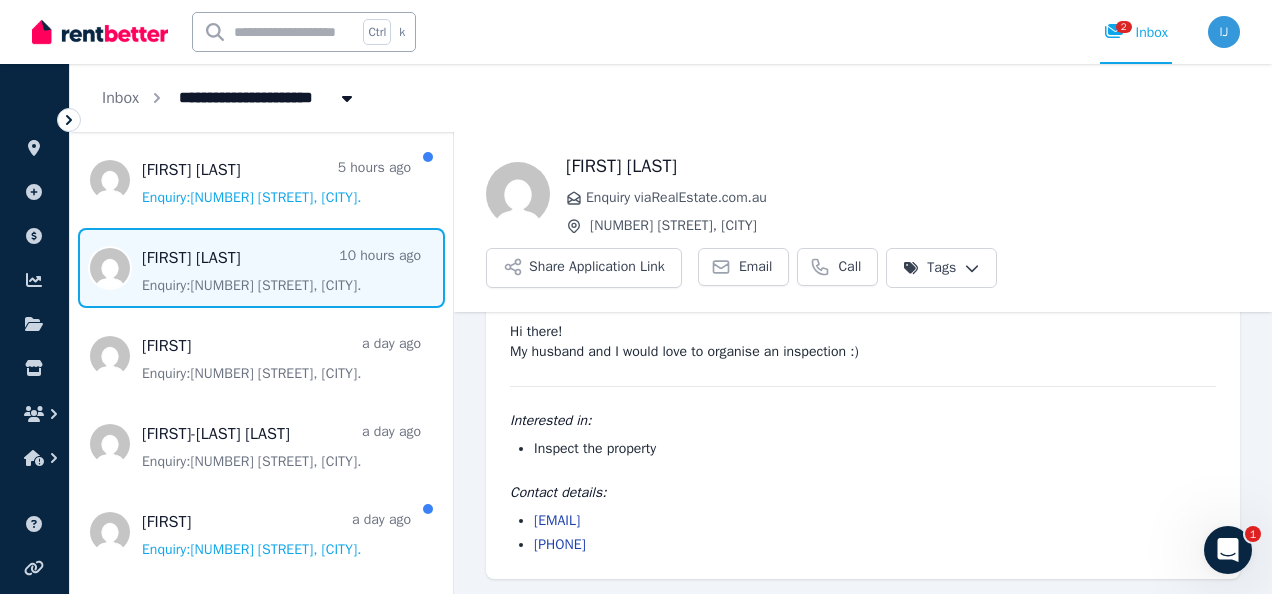 drag, startPoint x: 700, startPoint y: 524, endPoint x: 685, endPoint y: 524, distance: 15 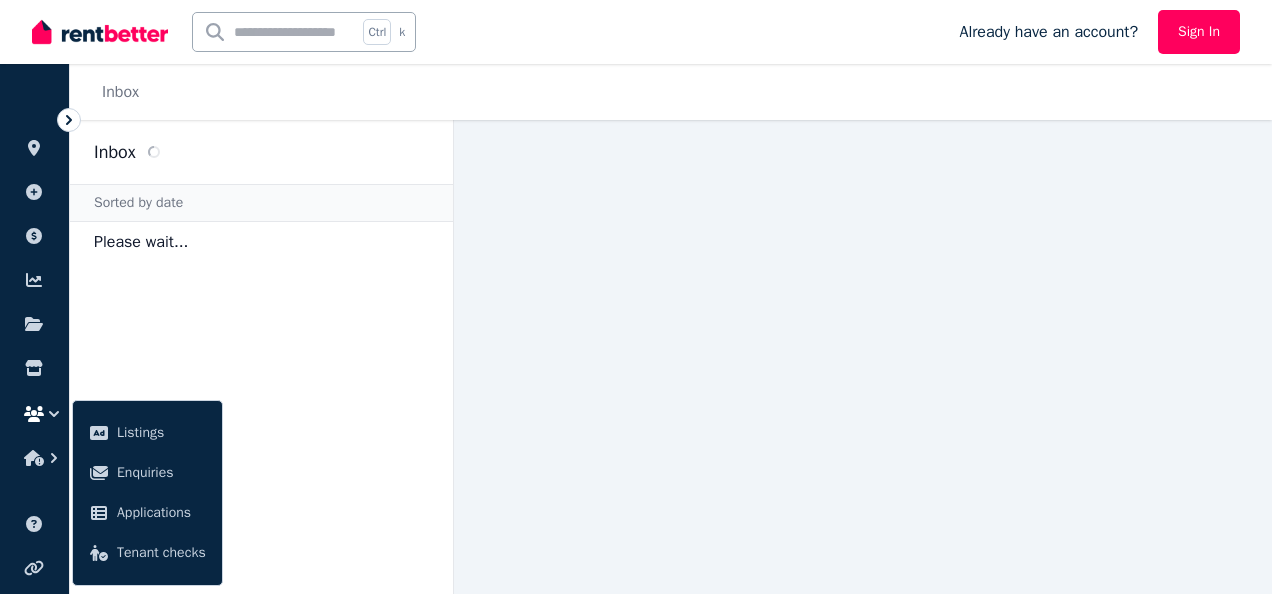 scroll, scrollTop: 0, scrollLeft: 0, axis: both 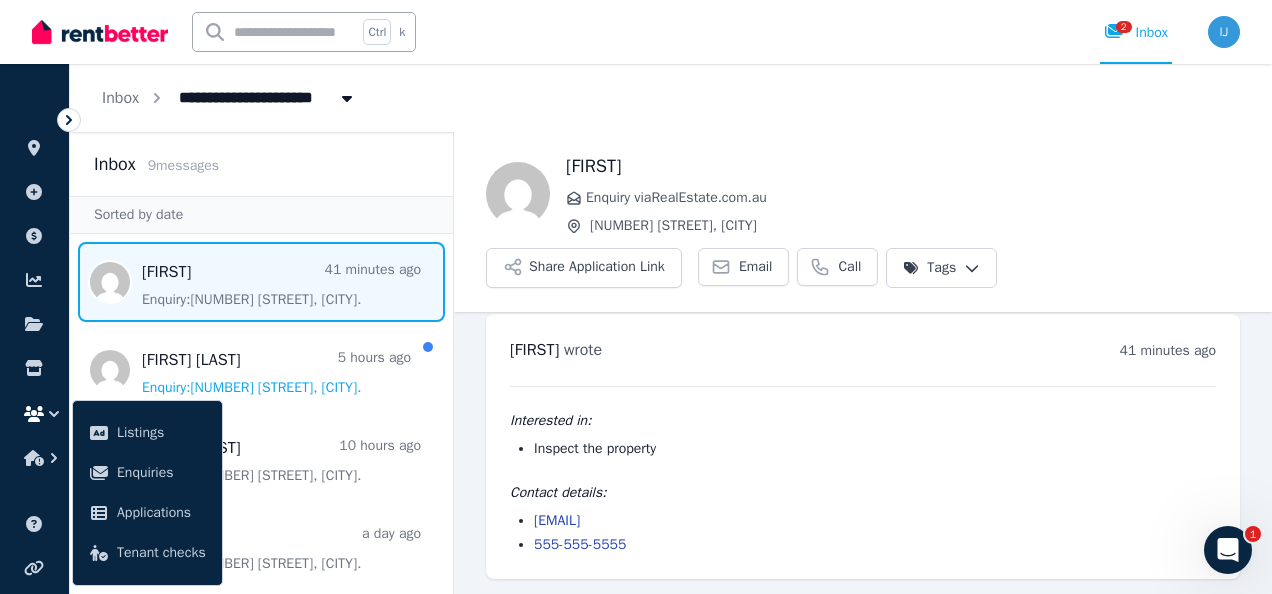 drag, startPoint x: 622, startPoint y: 524, endPoint x: 570, endPoint y: 515, distance: 52.773098 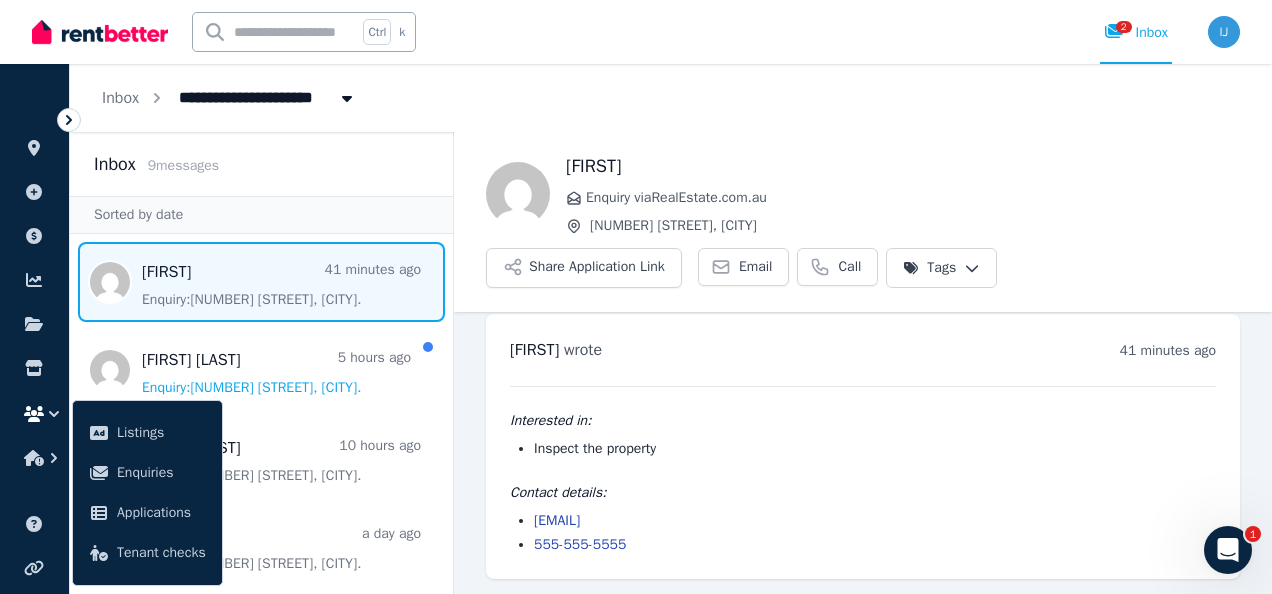 click on "555-555-5555" at bounding box center (875, 545) 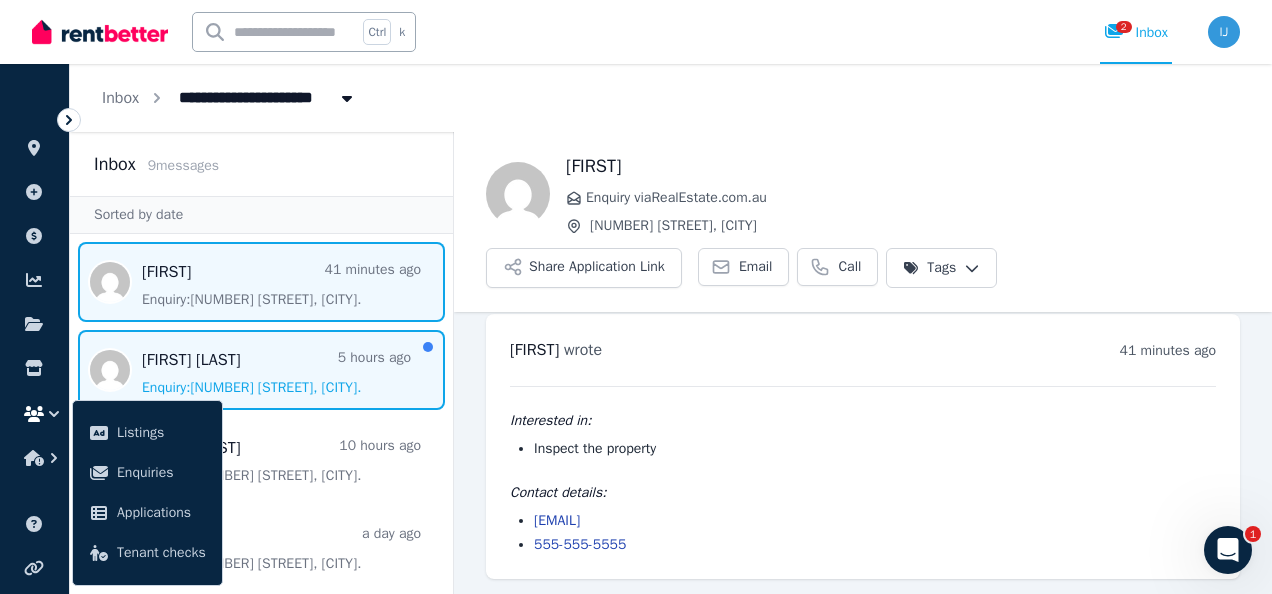 click at bounding box center (261, 370) 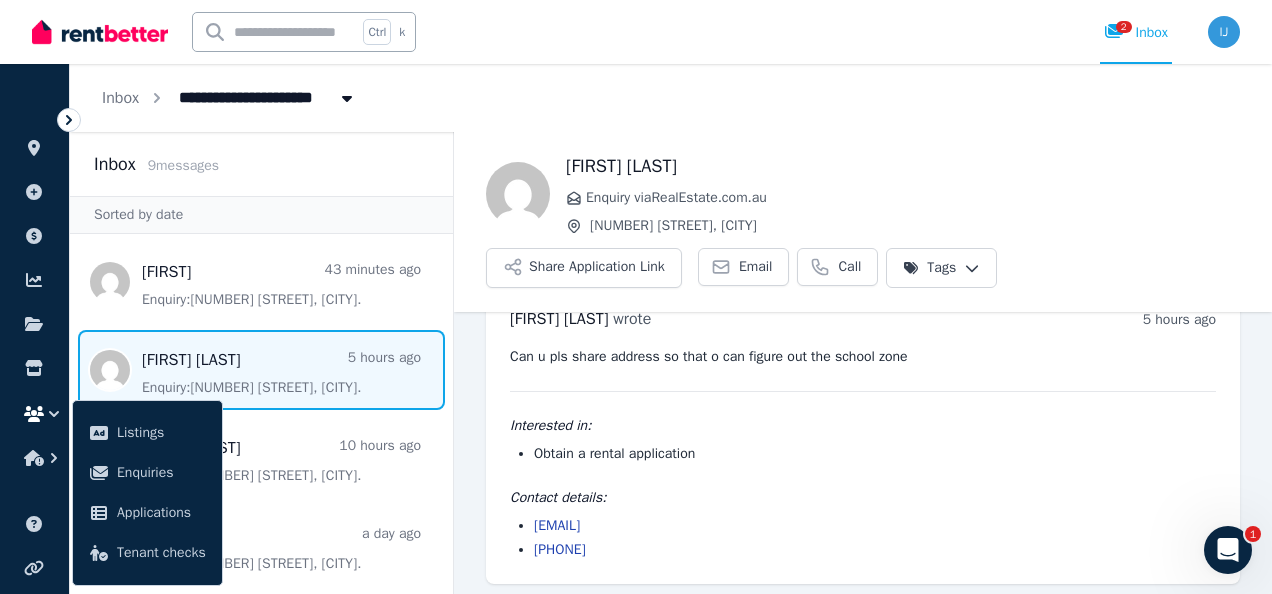 scroll, scrollTop: 51, scrollLeft: 0, axis: vertical 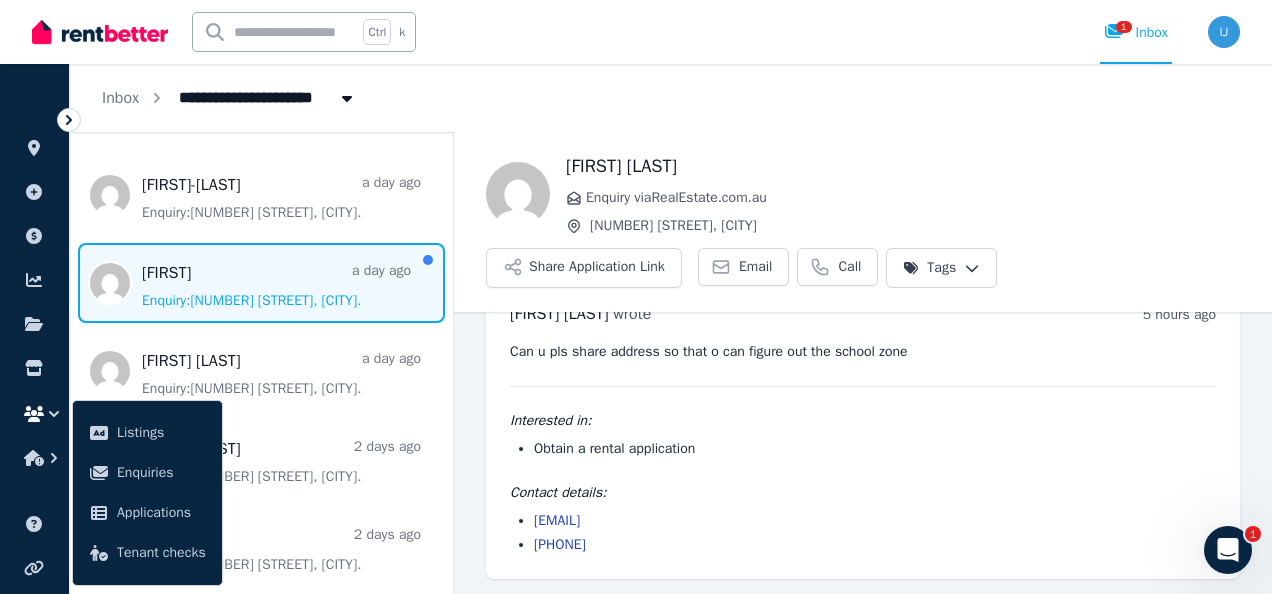 click at bounding box center (261, 283) 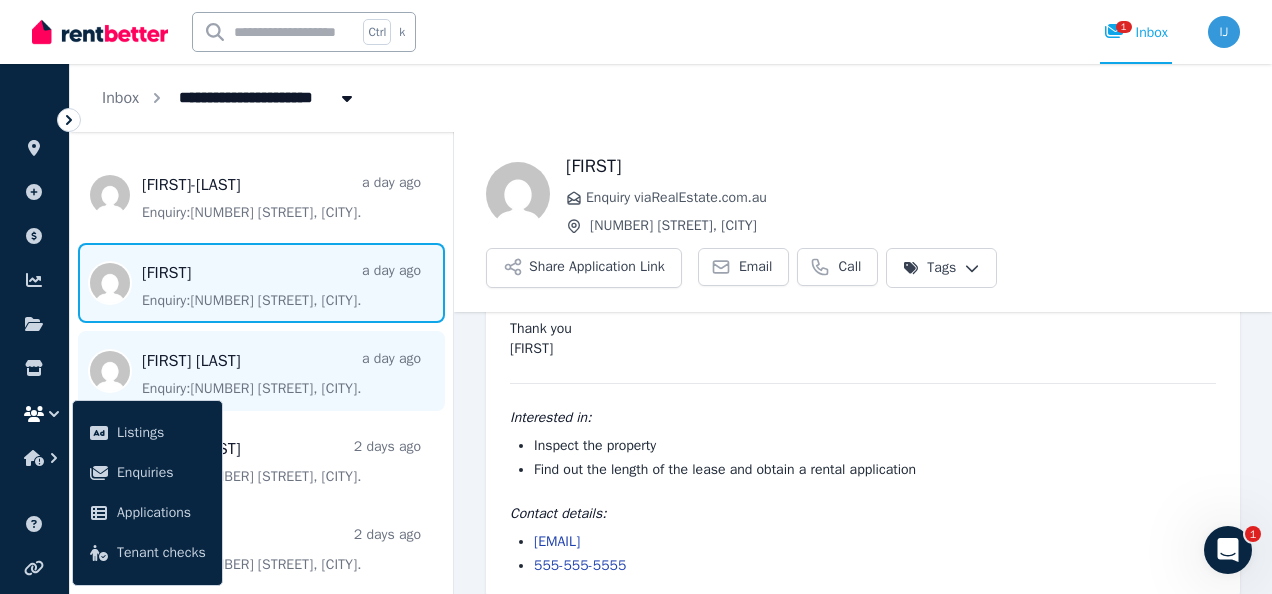 scroll, scrollTop: 215, scrollLeft: 0, axis: vertical 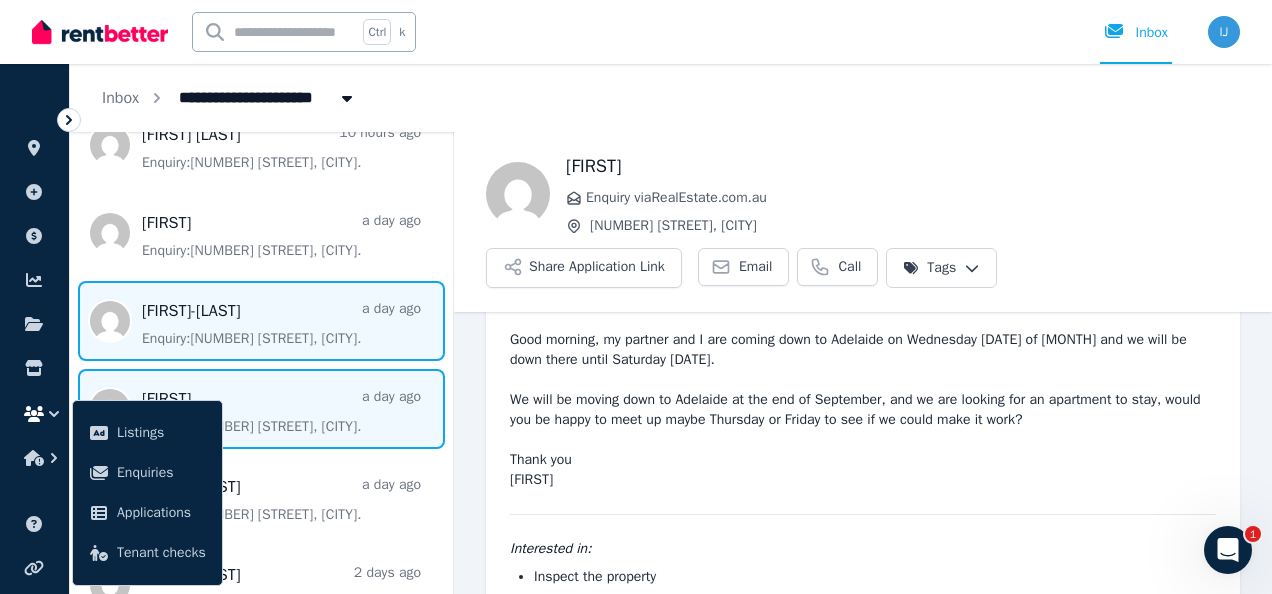 click at bounding box center (261, 321) 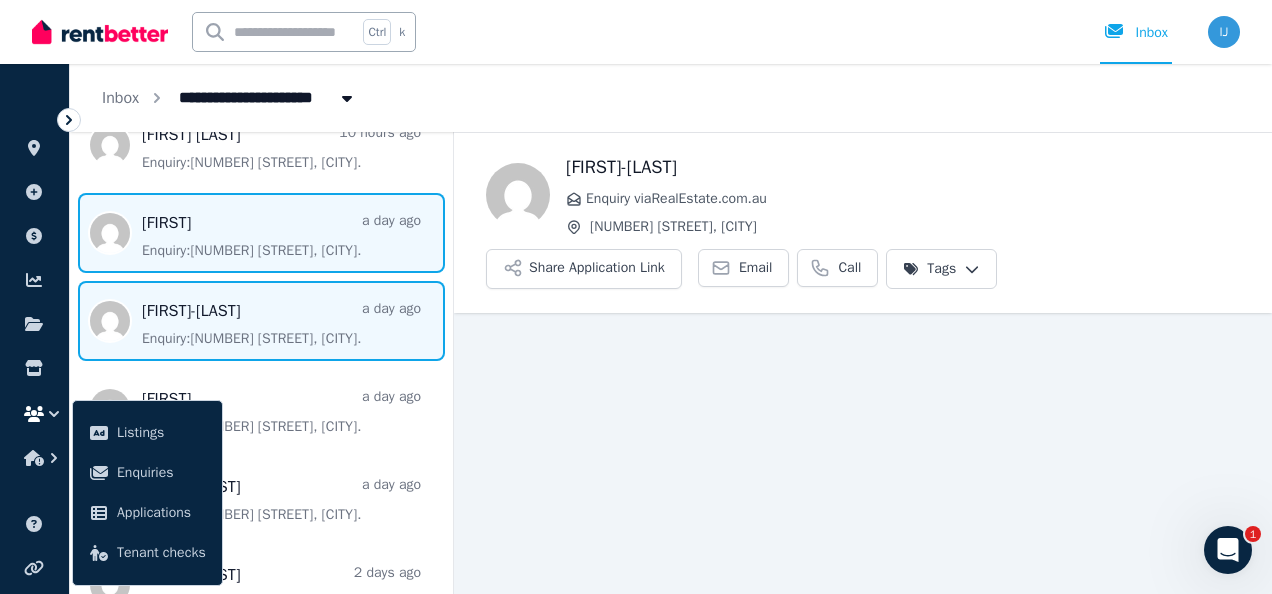 click at bounding box center [261, 233] 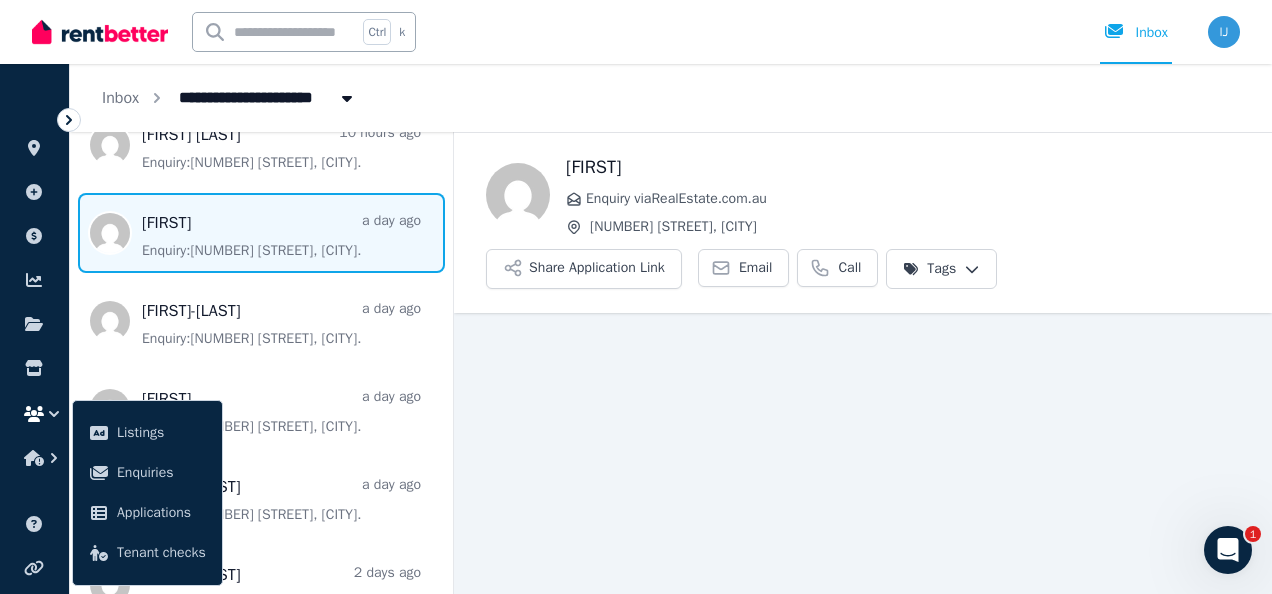 scroll, scrollTop: 15, scrollLeft: 0, axis: vertical 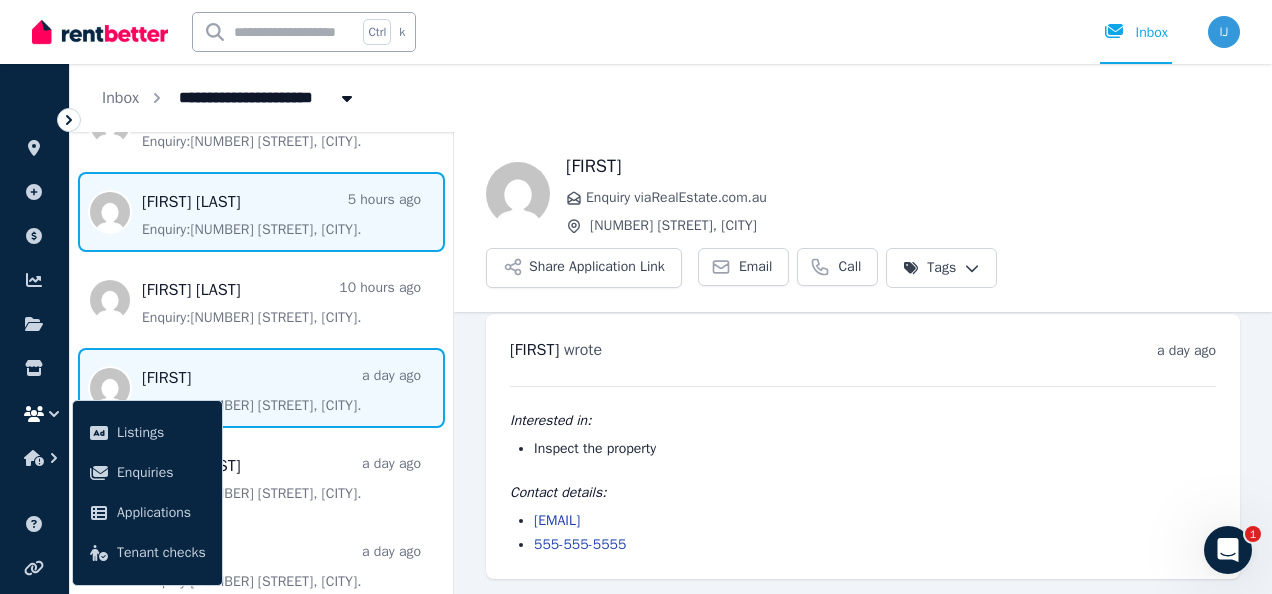 click at bounding box center (261, 212) 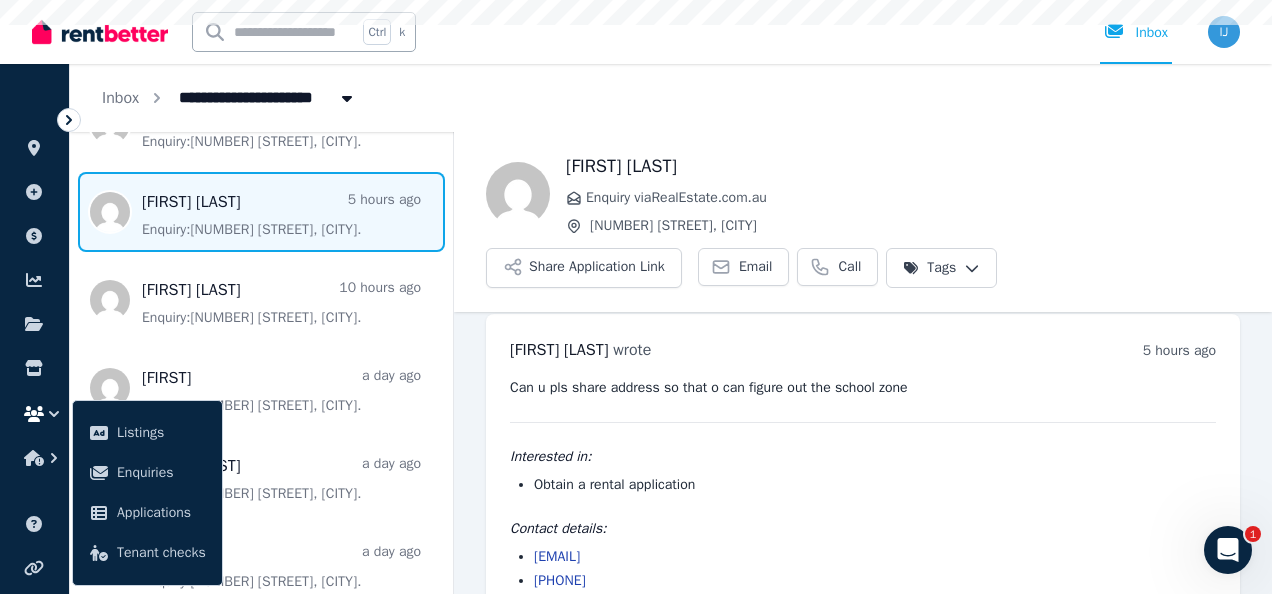 scroll, scrollTop: 51, scrollLeft: 0, axis: vertical 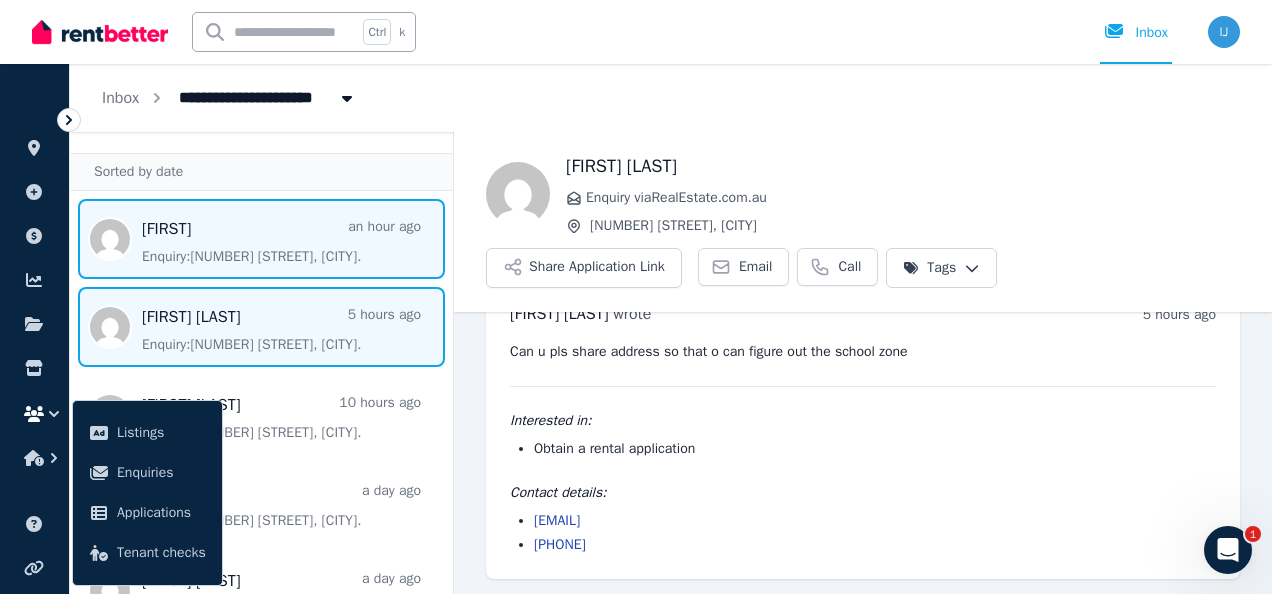 click at bounding box center (261, 239) 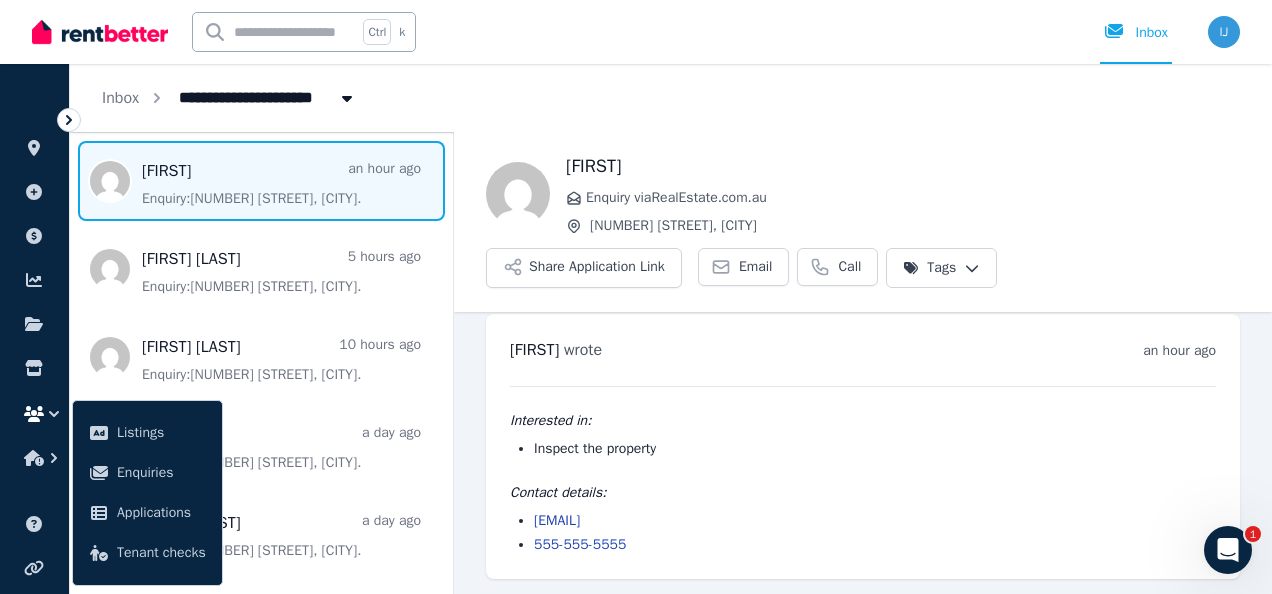 scroll, scrollTop: 115, scrollLeft: 0, axis: vertical 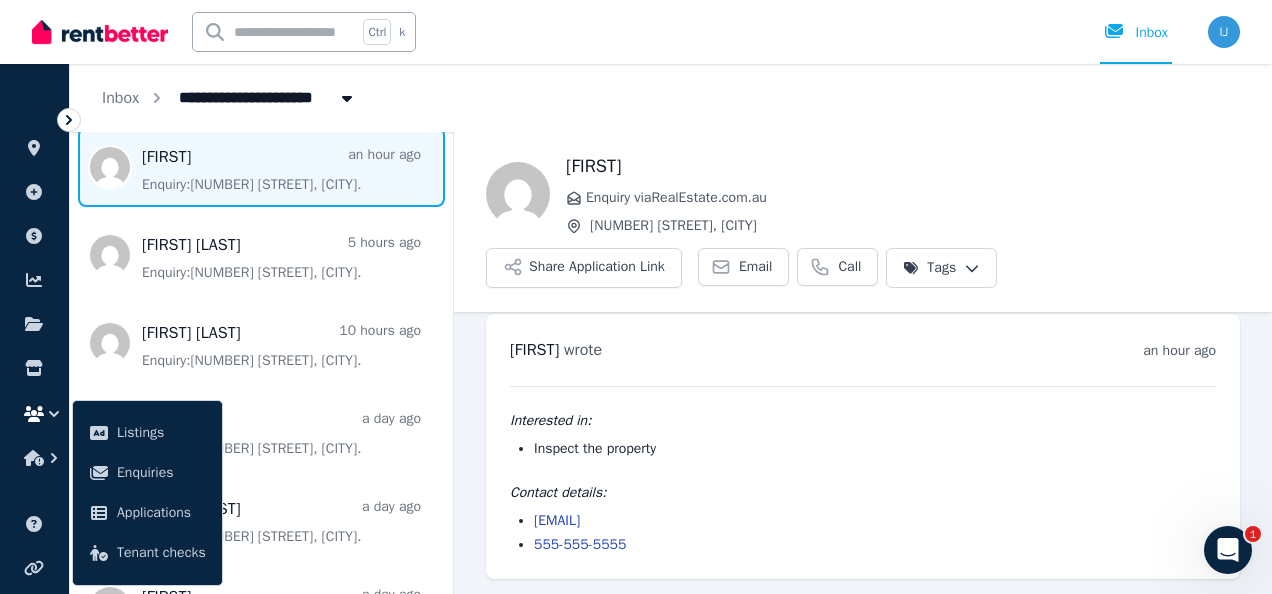 click on "[FIRST] an hour ago Enquiry:  [NUMBER] [STREET], [CITY] . [FIRST] [LAST] 5 hours ago Enquiry:  [NUMBER] [STREET], [CITY] . [FIRST] [LAST] 10 hours ago Enquiry:  [NUMBER] [STREET], [CITY] . [FIRST] a day ago Enquiry:  [NUMBER] [STREET], [CITY] . [FIRST]-[LAST] a day ago Enquiry:  [NUMBER] [STREET], [CITY] . [FIRST] a day ago Enquiry:  [NUMBER] [STREET], [CITY] . [FIRST] [LAST] a day ago Enquiry:  [NUMBER] [STREET], [CITY] . [FIRST] [LAST] 2 days ago Enquiry:  [NUMBER] [STREET], [CITY] . [FIRST] 2 days ago Enquiry:  [NUMBER] [STREET], [CITY] ." at bounding box center [261, 519] 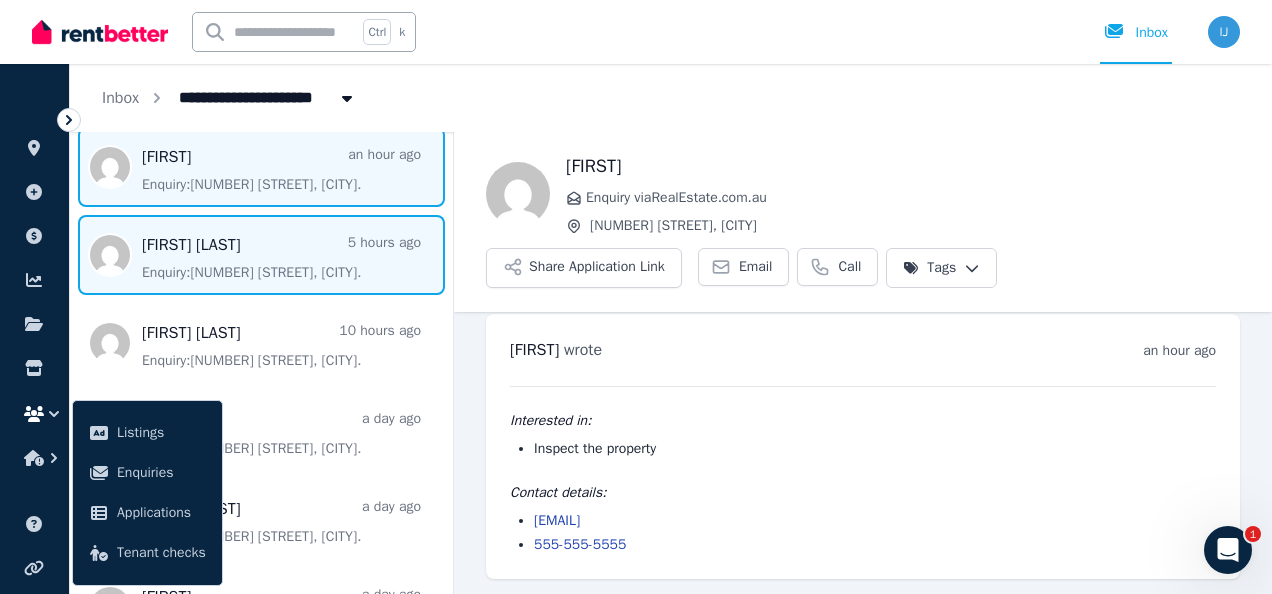 click at bounding box center (261, 255) 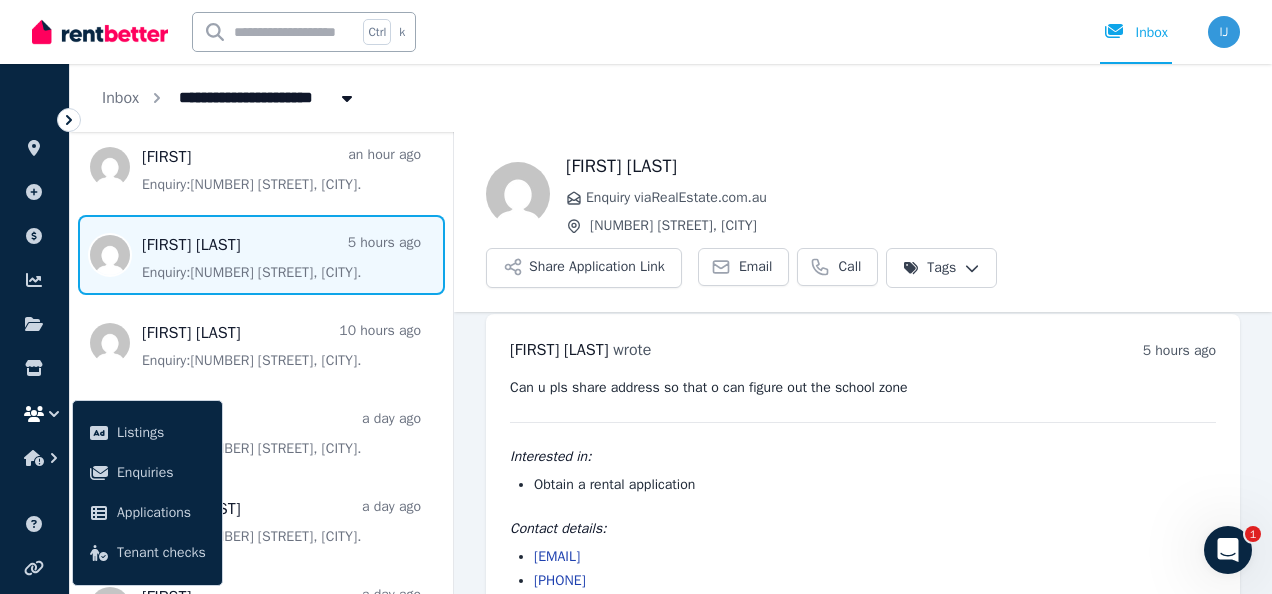 scroll, scrollTop: 51, scrollLeft: 0, axis: vertical 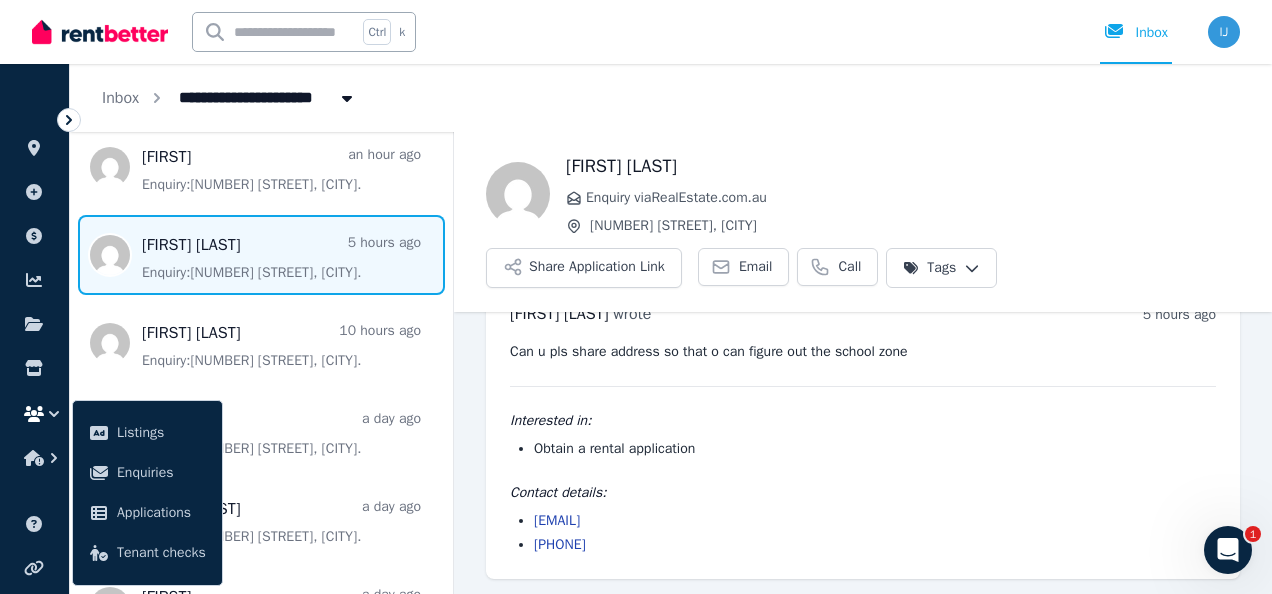click on "[EMAIL]" at bounding box center [557, 520] 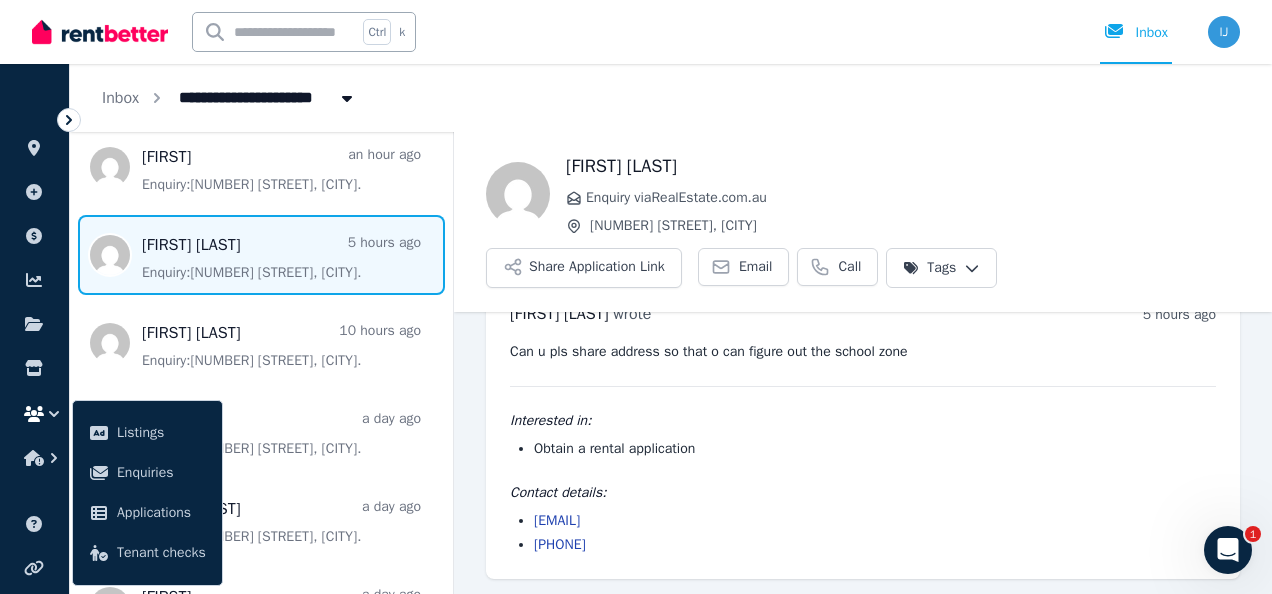 drag, startPoint x: 708, startPoint y: 521, endPoint x: 526, endPoint y: 523, distance: 182.01099 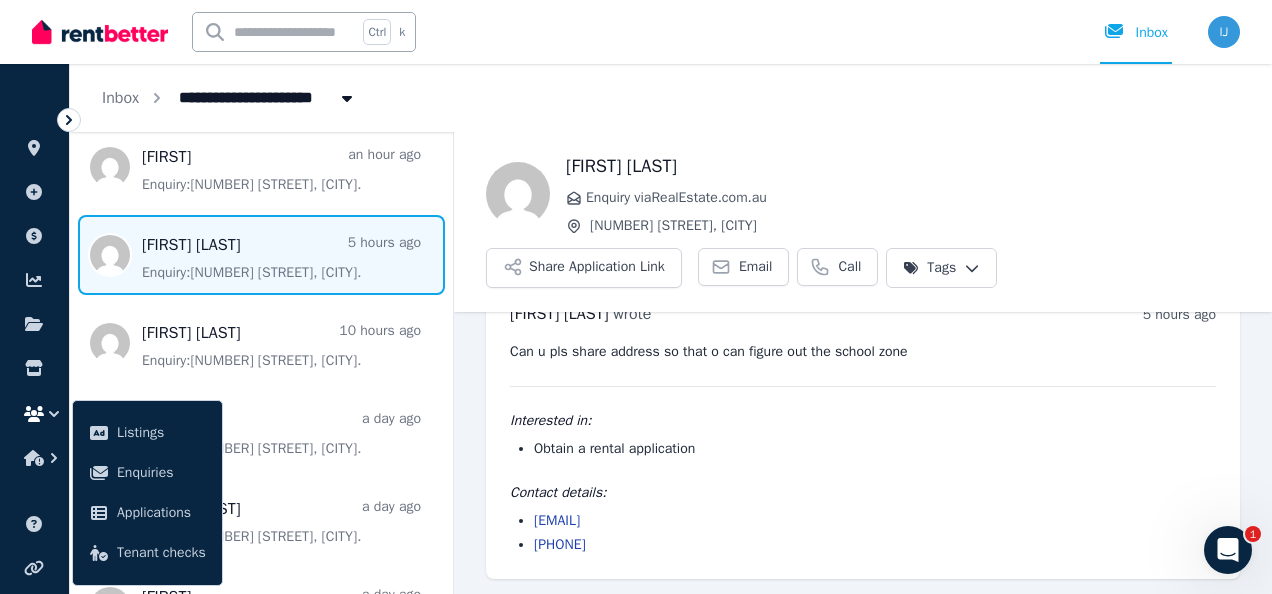 click on "[EMAIL] [PHONE]" at bounding box center (863, 533) 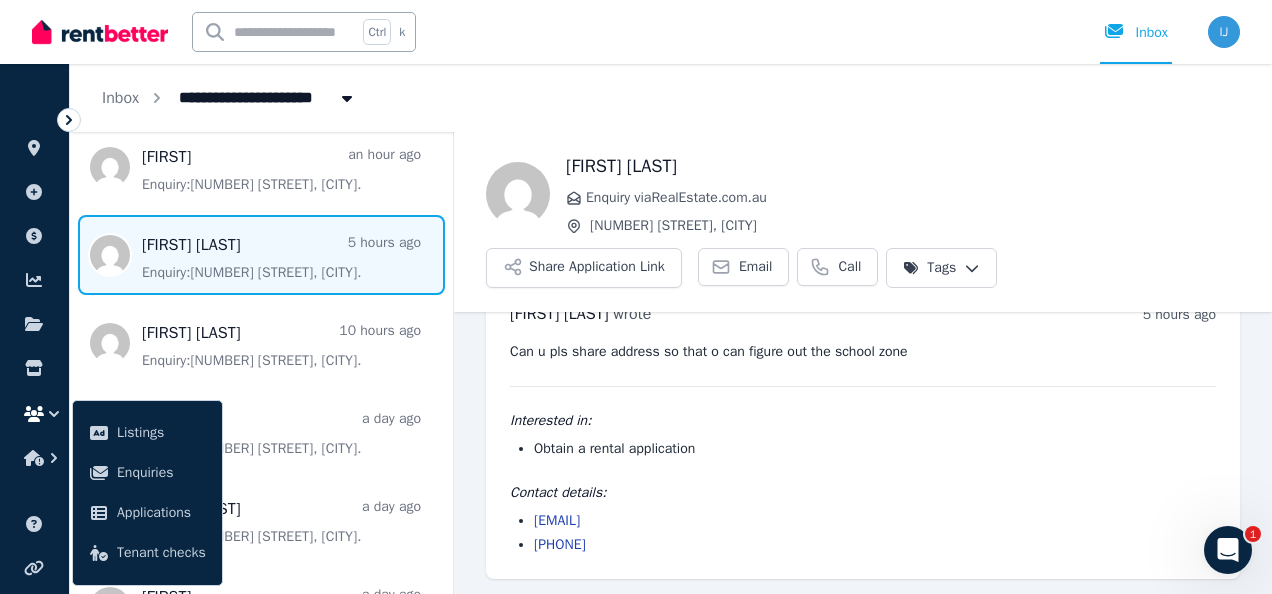 copy on "[EMAIL]" 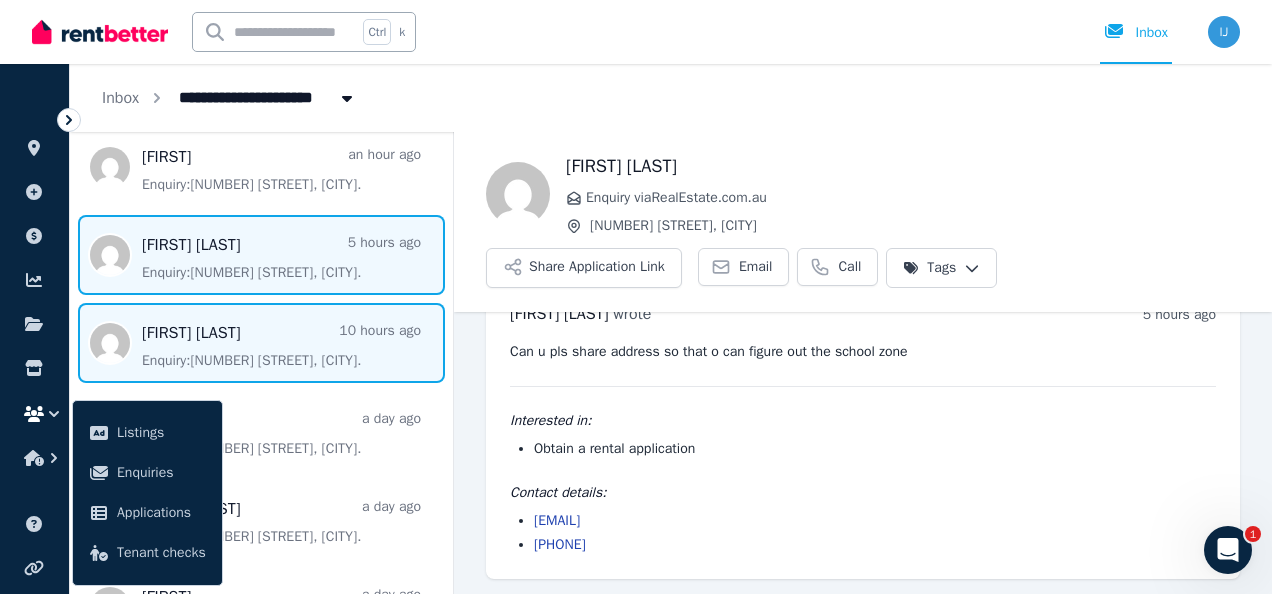 click at bounding box center (261, 343) 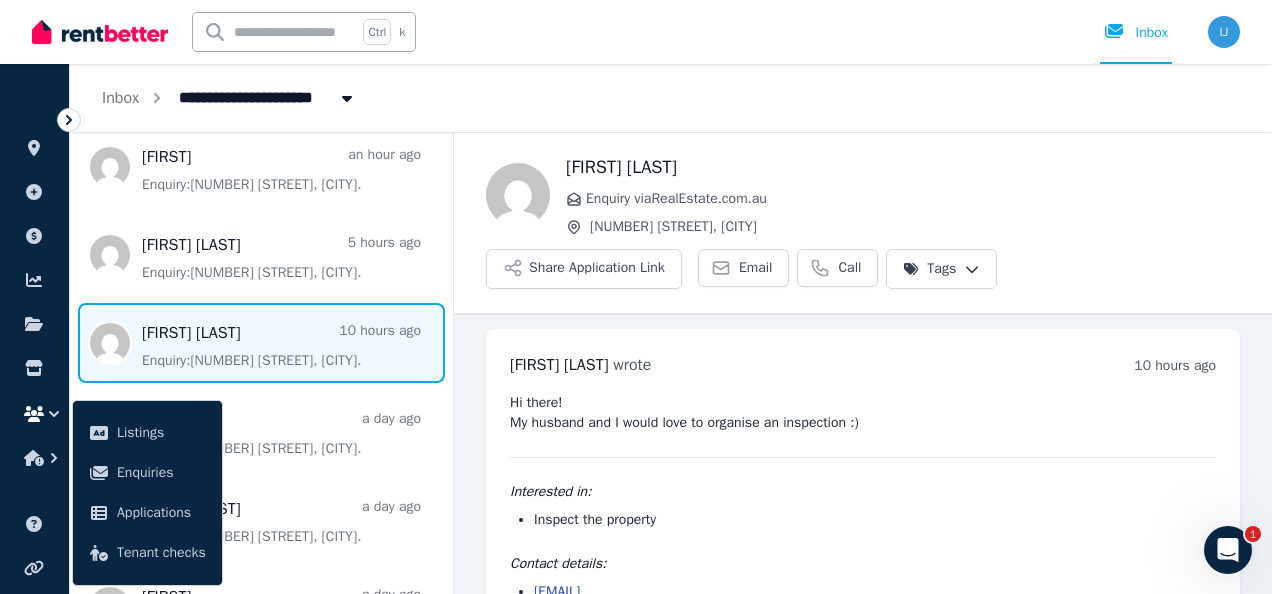 scroll, scrollTop: 71, scrollLeft: 0, axis: vertical 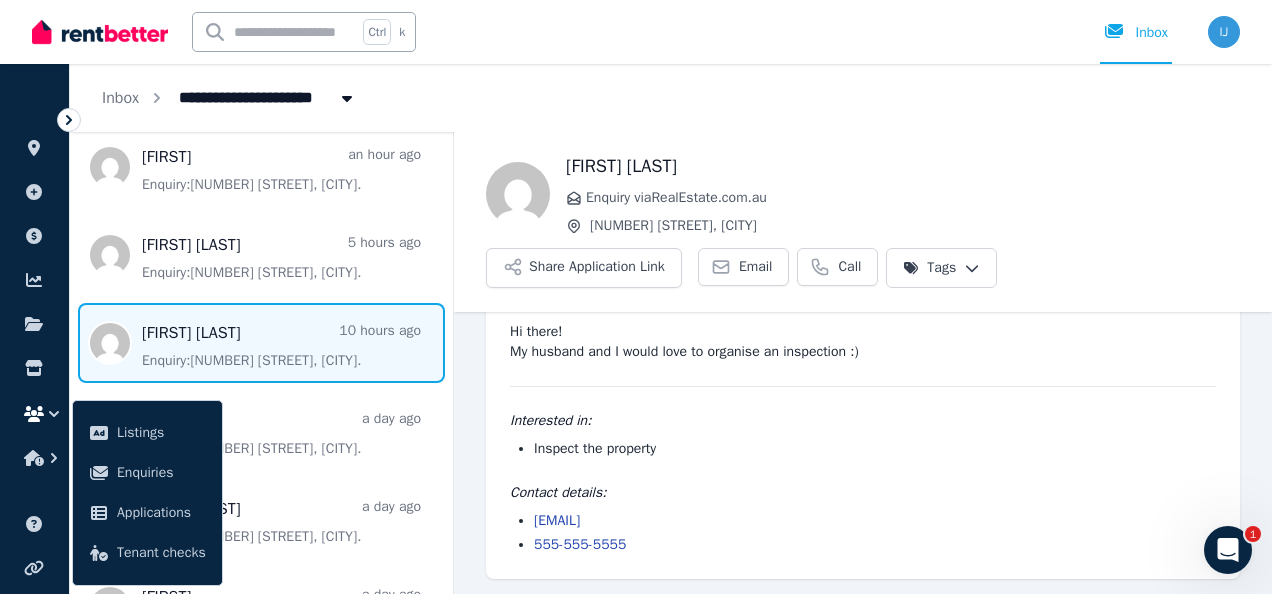 click on "[EMAIL]" at bounding box center (875, 521) 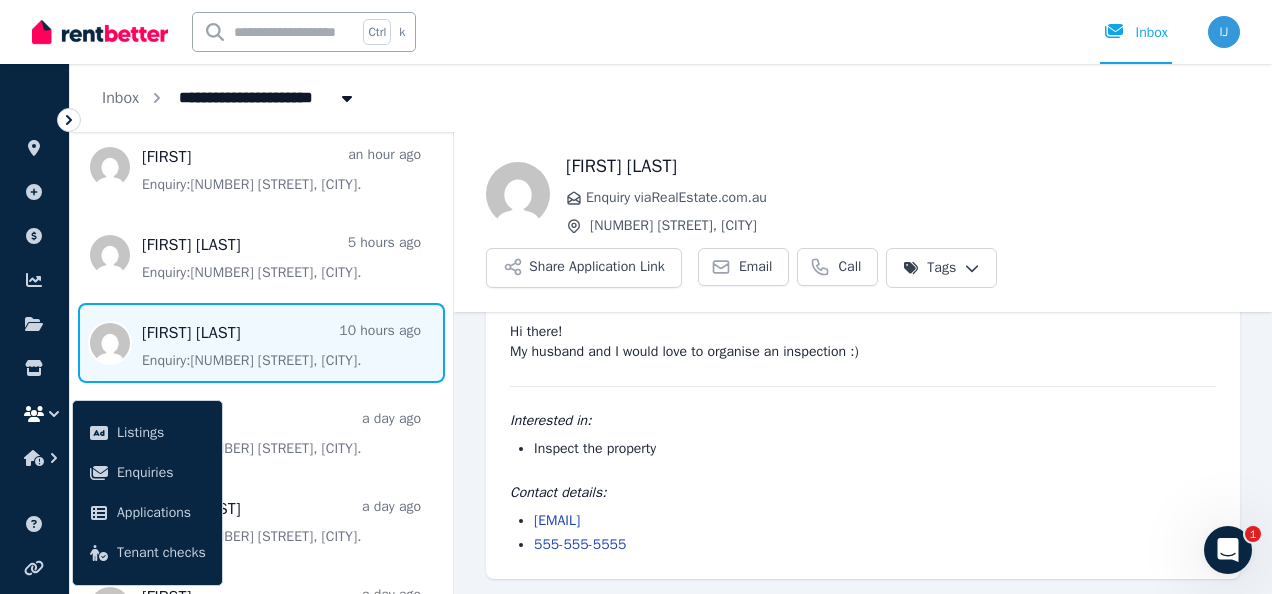 drag, startPoint x: 700, startPoint y: 525, endPoint x: 535, endPoint y: 520, distance: 165.07574 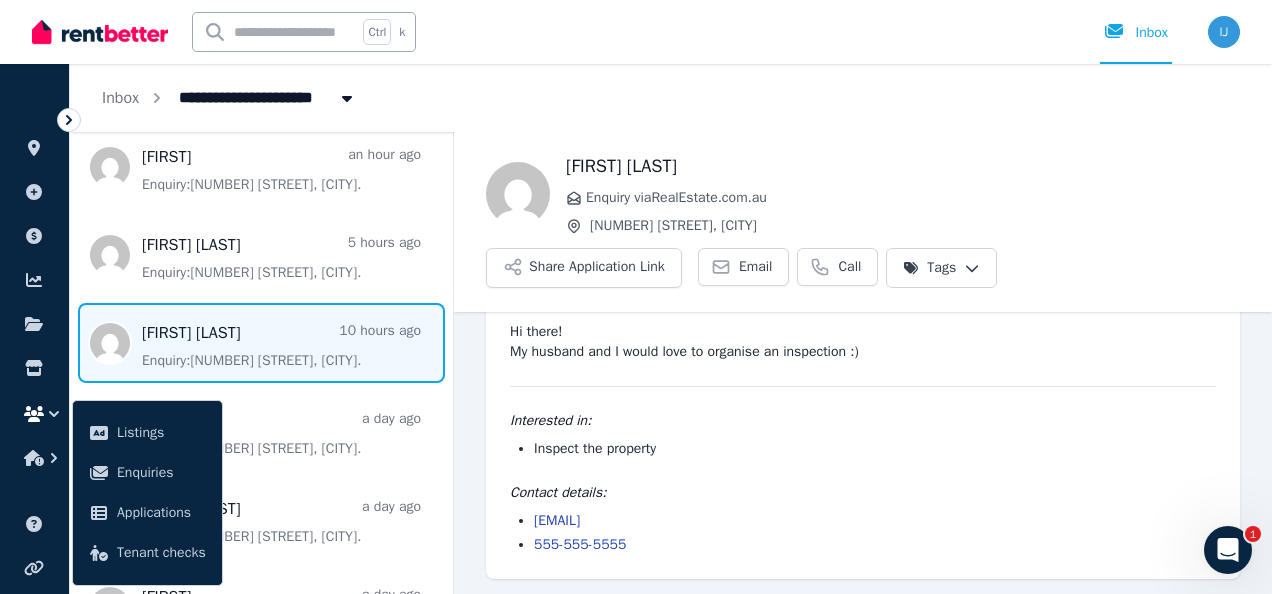click on "[EMAIL]" at bounding box center [875, 521] 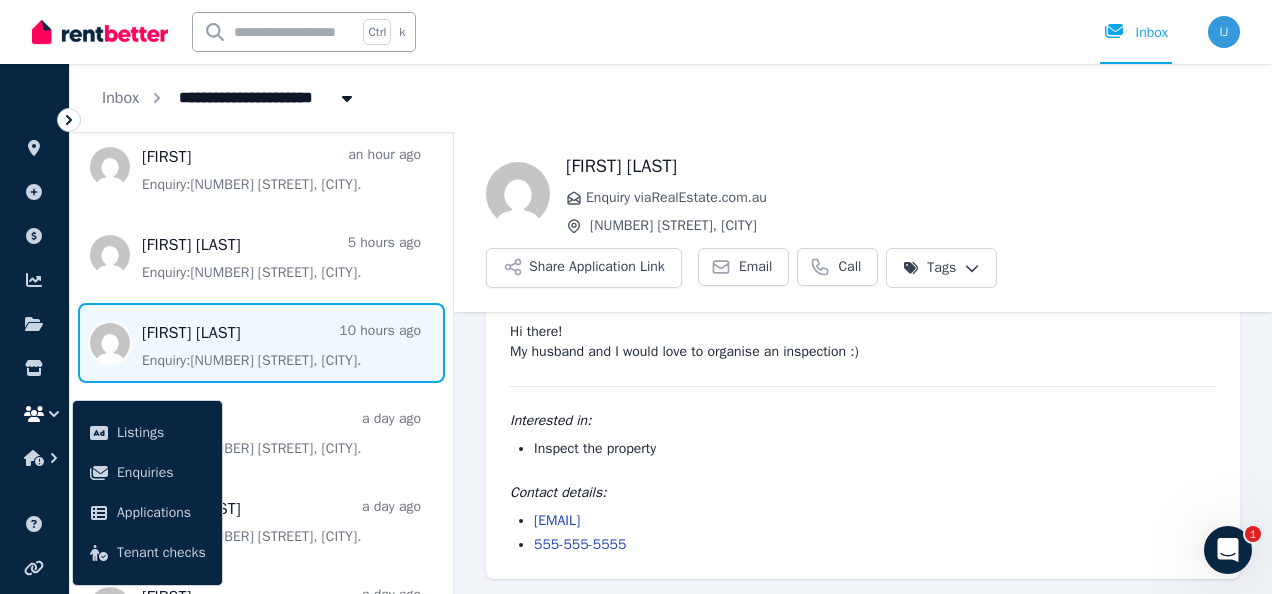 copy on "[EMAIL]" 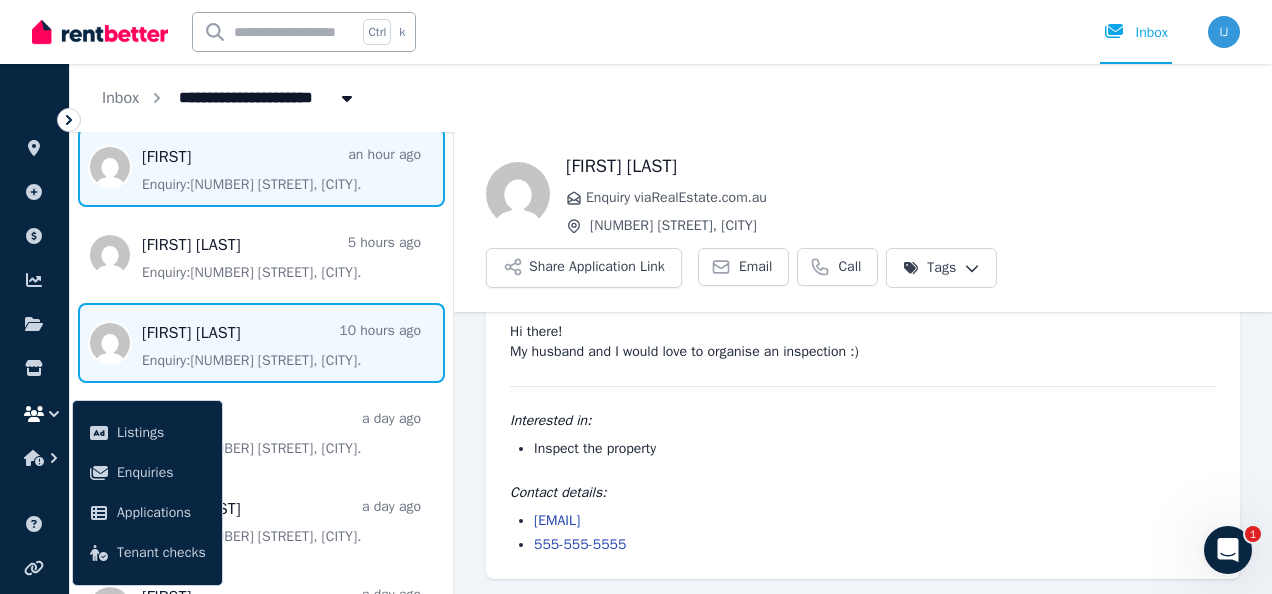click at bounding box center [261, 167] 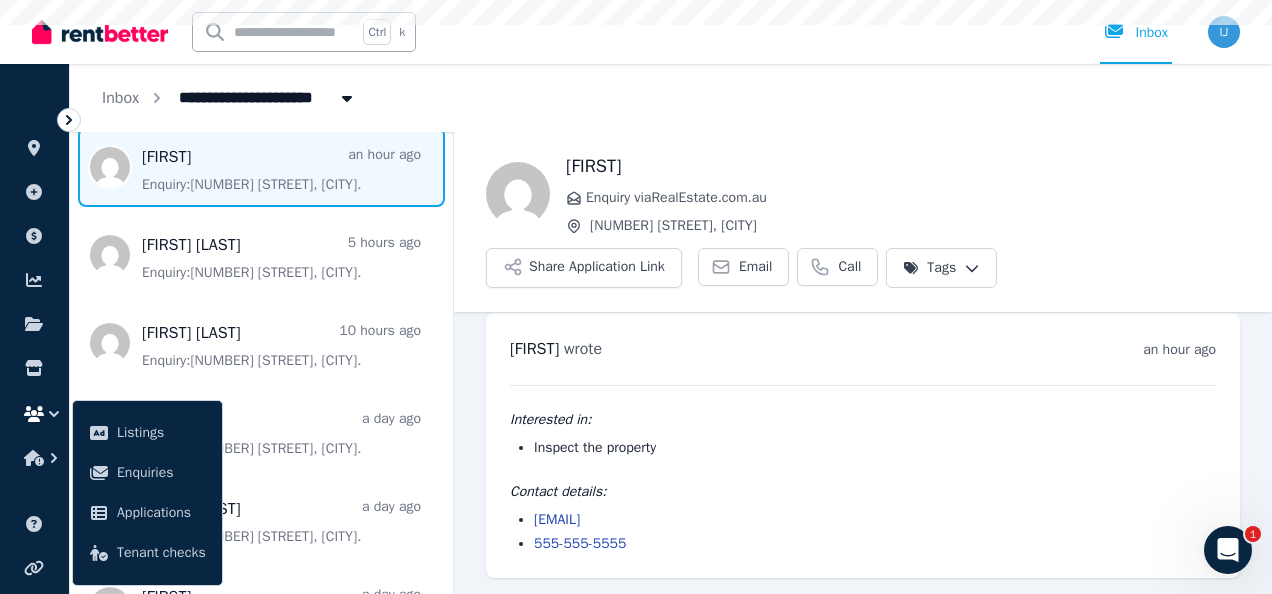 scroll, scrollTop: 15, scrollLeft: 0, axis: vertical 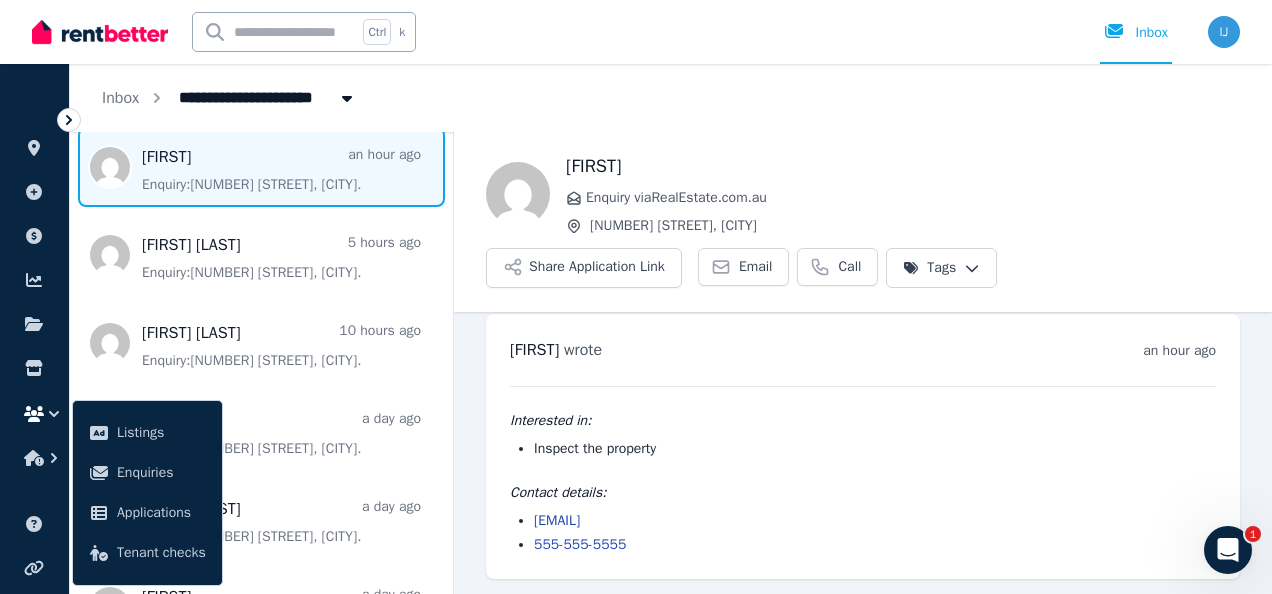 drag, startPoint x: 732, startPoint y: 518, endPoint x: 532, endPoint y: 524, distance: 200.08998 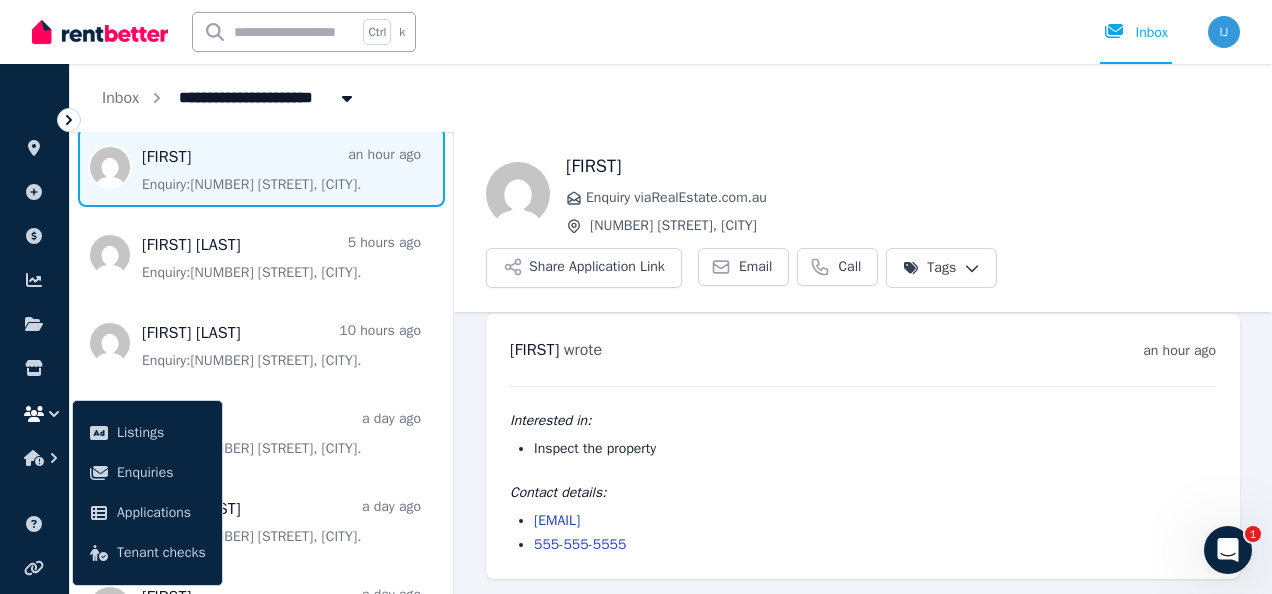 click on "[EMAIL] [PHONE]" at bounding box center [863, 533] 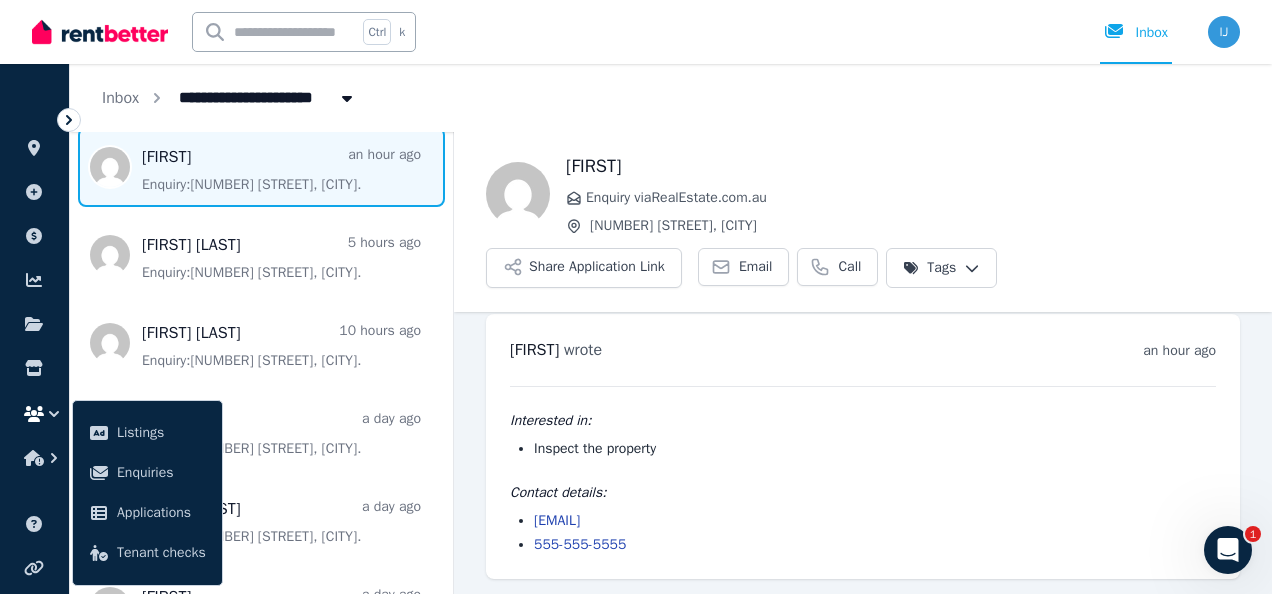 copy on "[EMAIL]" 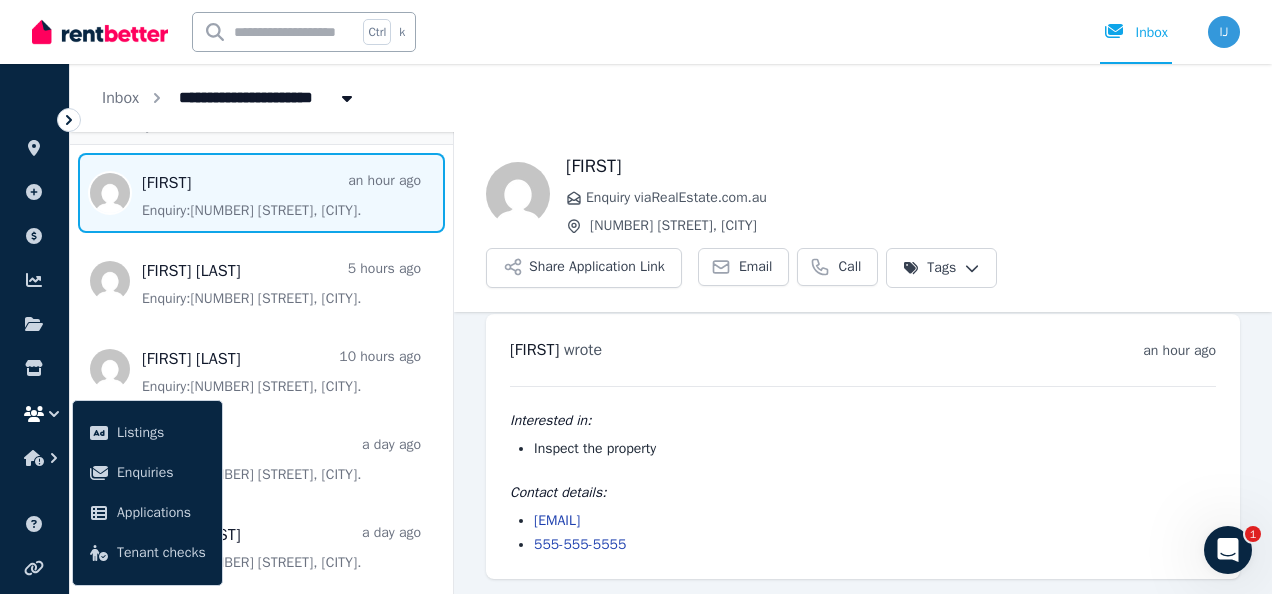 scroll, scrollTop: 0, scrollLeft: 0, axis: both 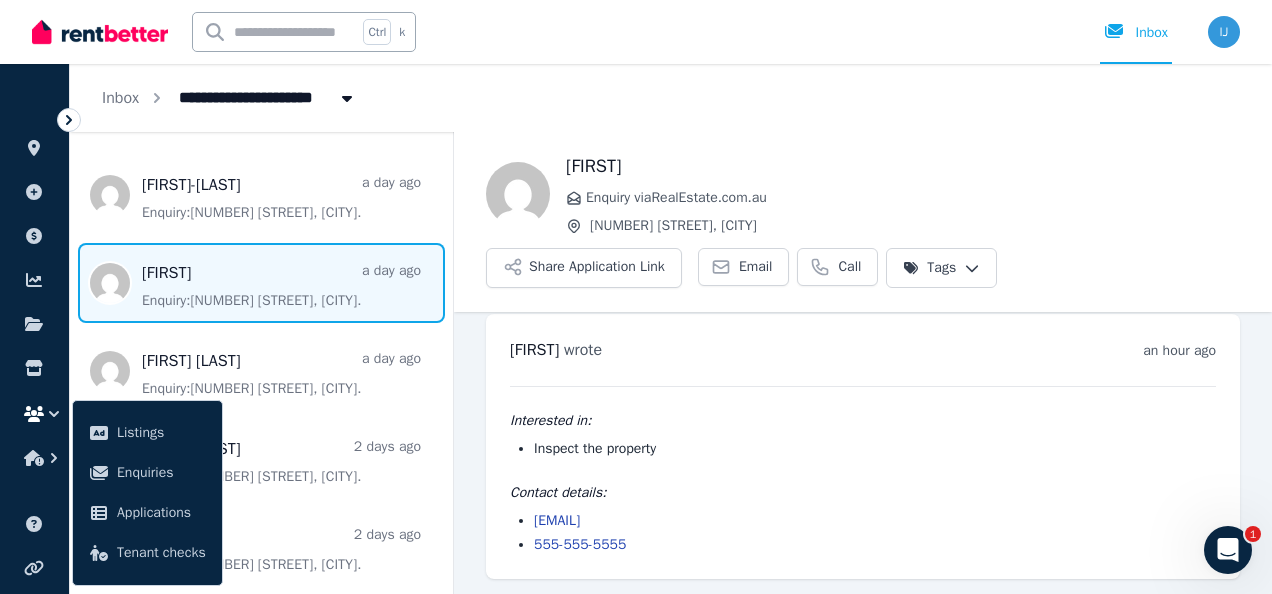 click at bounding box center (261, 283) 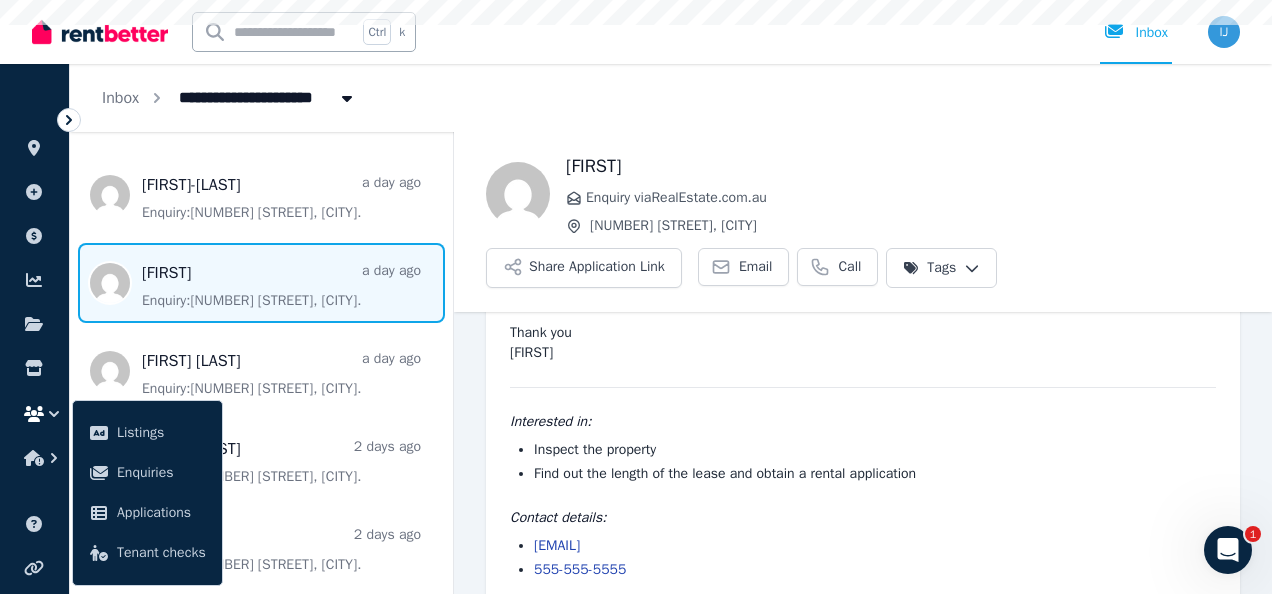 scroll, scrollTop: 215, scrollLeft: 0, axis: vertical 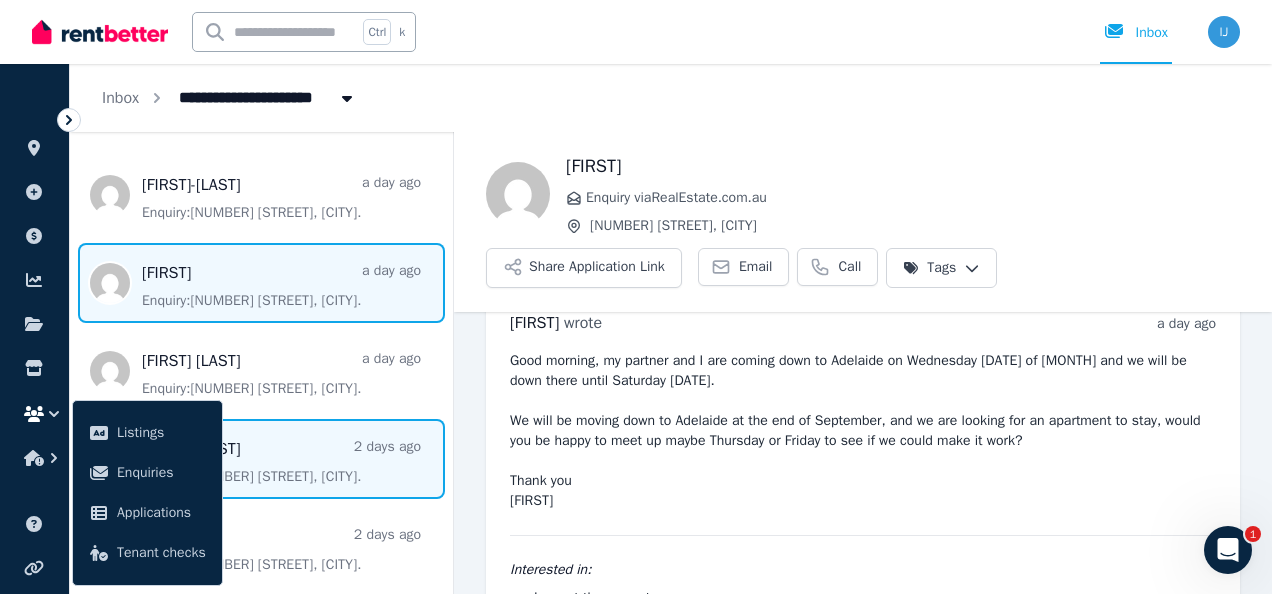 click at bounding box center [261, 459] 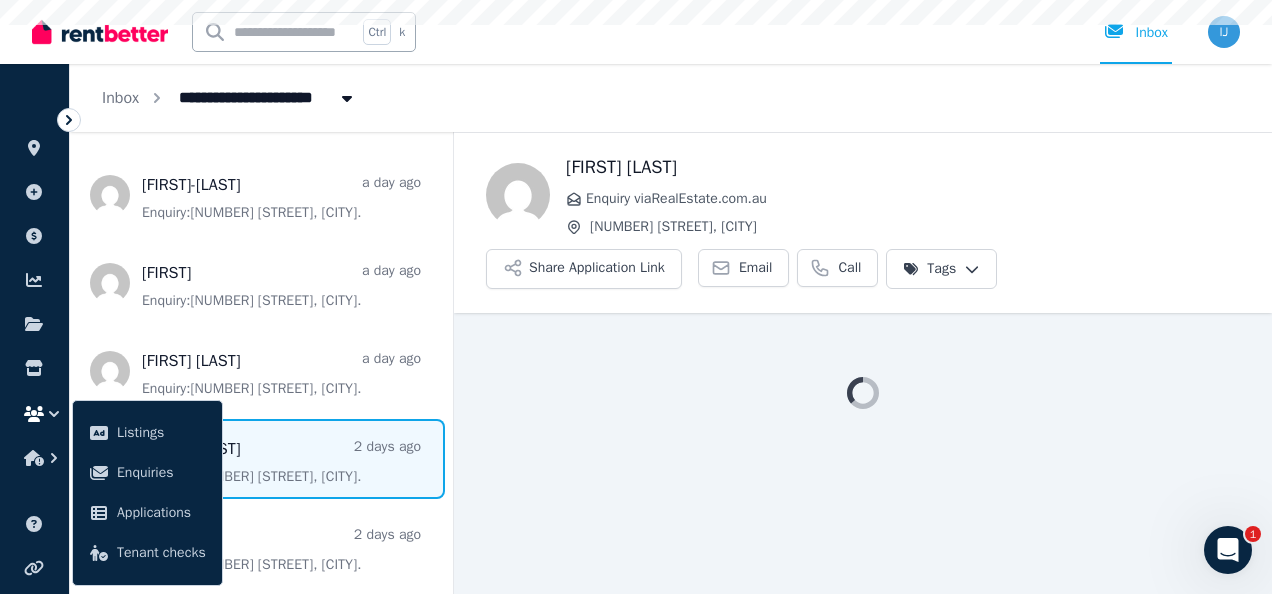 scroll, scrollTop: 0, scrollLeft: 0, axis: both 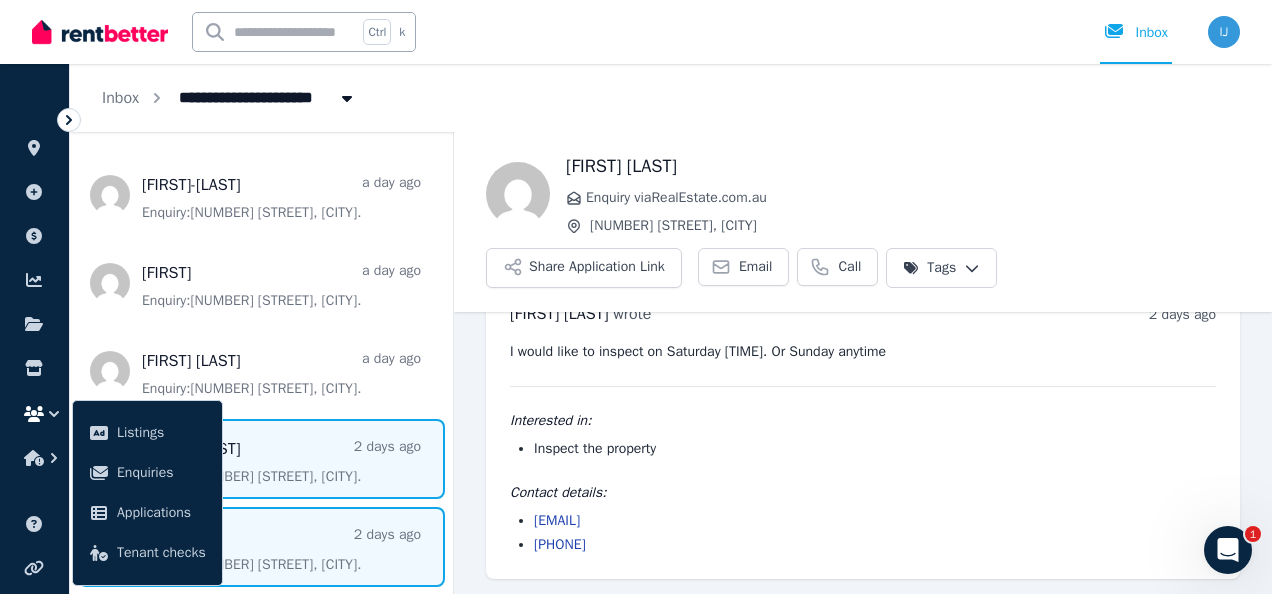 click at bounding box center [261, 547] 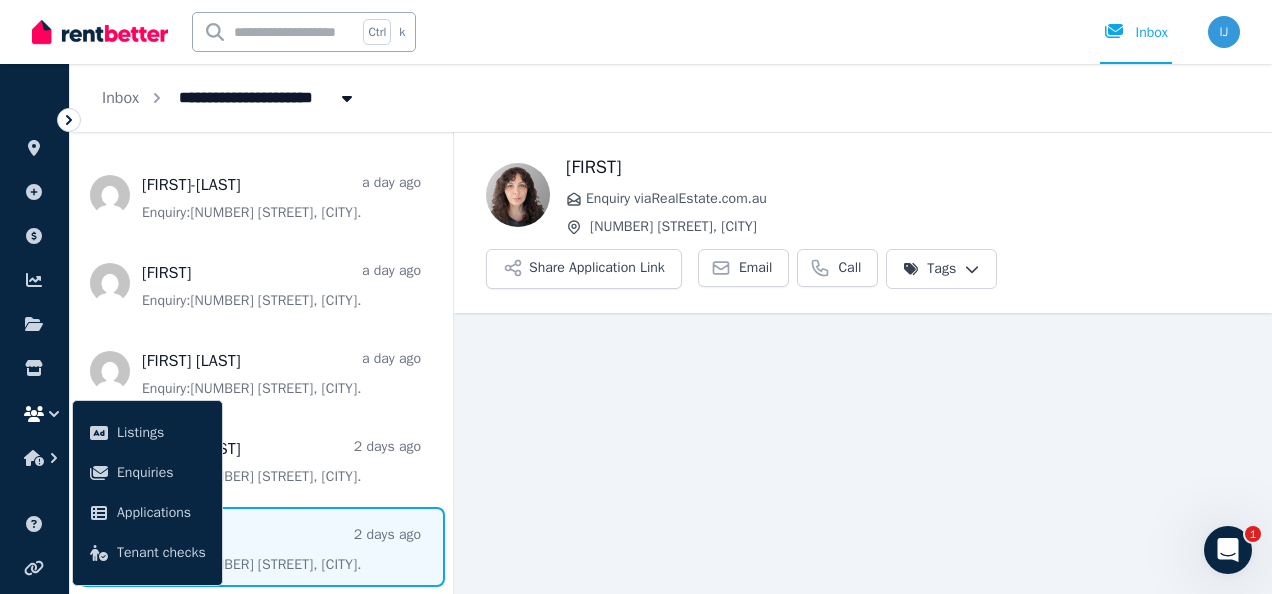 click on "[FIRST] an hour ago Enquiry:  [NUMBER] [STREET], [CITY] . [FIRST] [LAST] 5 hours ago Enquiry:  [NUMBER] [STREET], [CITY] . [FIRST] [LAST] 11 hours ago Enquiry:  [NUMBER] [STREET], [CITY] . [FIRST] a day ago Enquiry:  [NUMBER] [STREET], [CITY] . [FIRST]-[LAST] a day ago Enquiry:  [NUMBER] [STREET], [CITY] . [FIRST] a day ago Enquiry:  [NUMBER] [STREET], [CITY] . [FIRST] [LAST] a day ago Enquiry:  [NUMBER] [STREET], [CITY] . [FIRST] [LAST] 2 days ago Enquiry:  [NUMBER] [STREET], [CITY] . [FIRST] 2 days ago Enquiry:  [NUMBER] [STREET], [CITY] ." at bounding box center [261, 195] 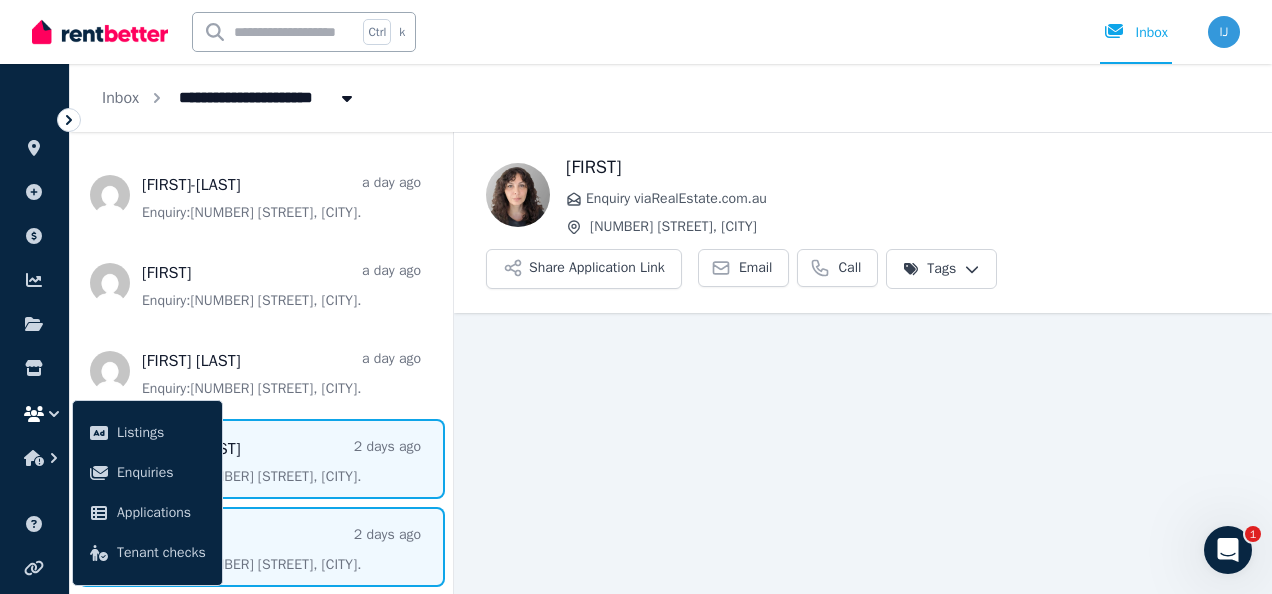 click at bounding box center (261, 459) 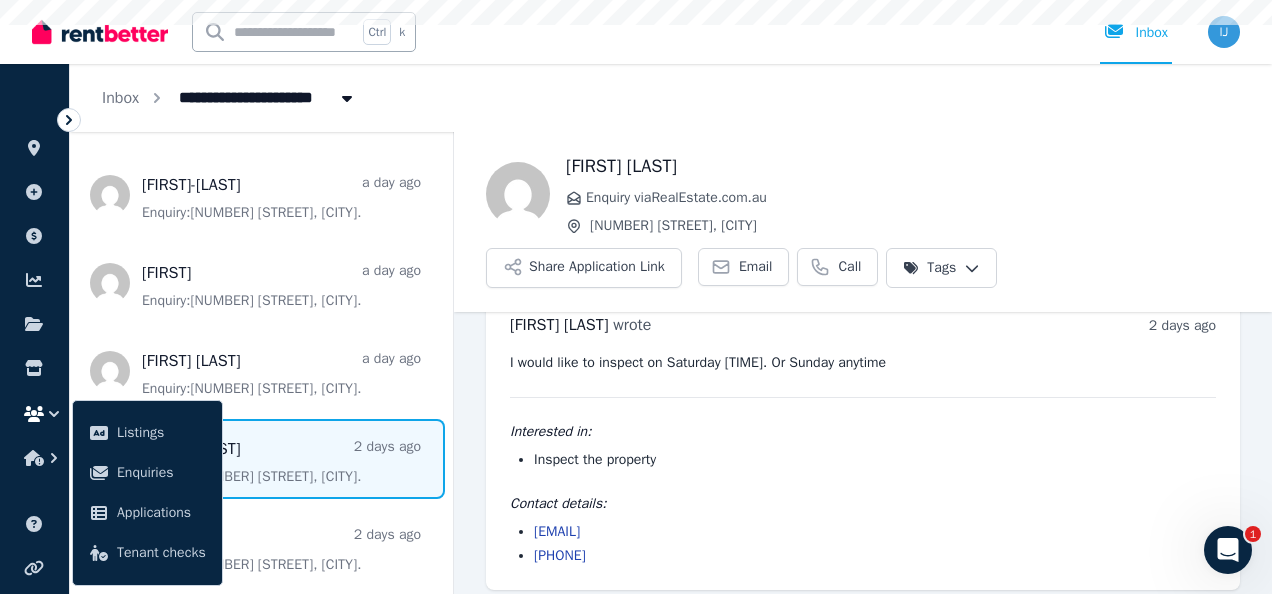 scroll, scrollTop: 51, scrollLeft: 0, axis: vertical 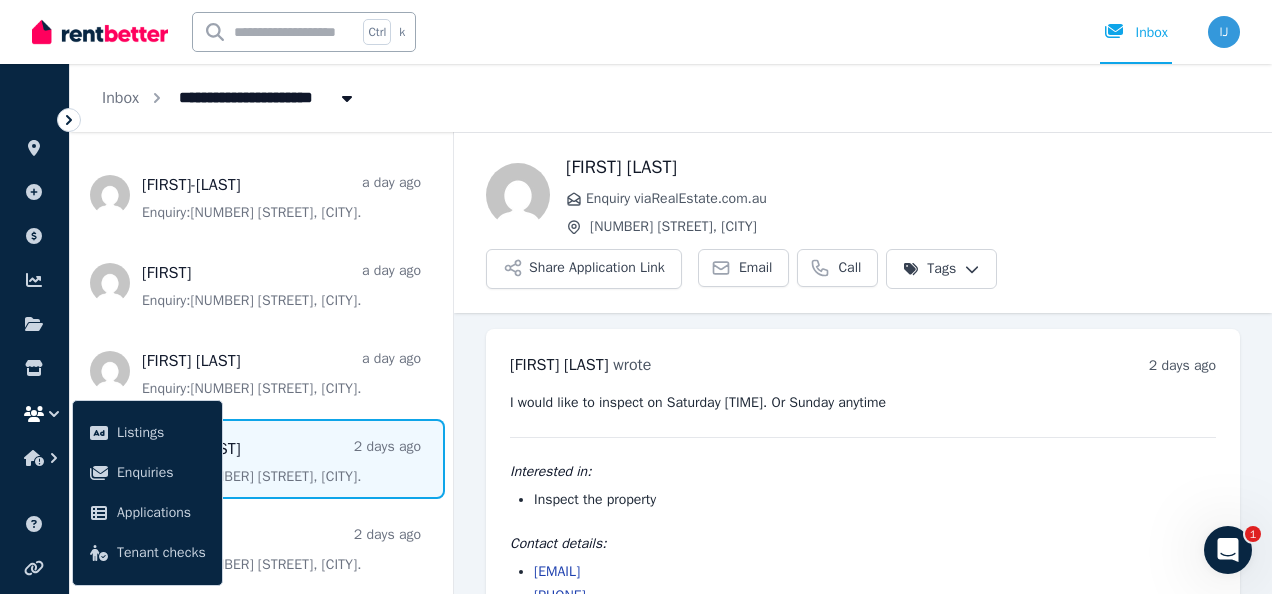drag, startPoint x: 514, startPoint y: 365, endPoint x: 637, endPoint y: 364, distance: 123.00407 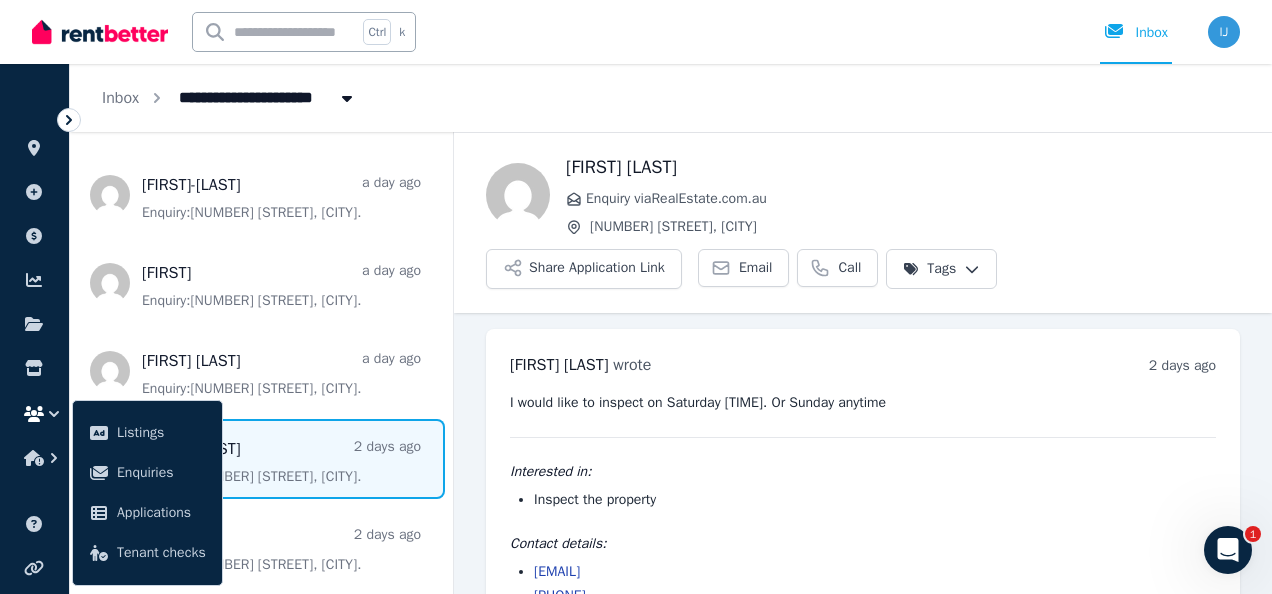 click on "[FIRST] [LAST]" at bounding box center (559, 365) 